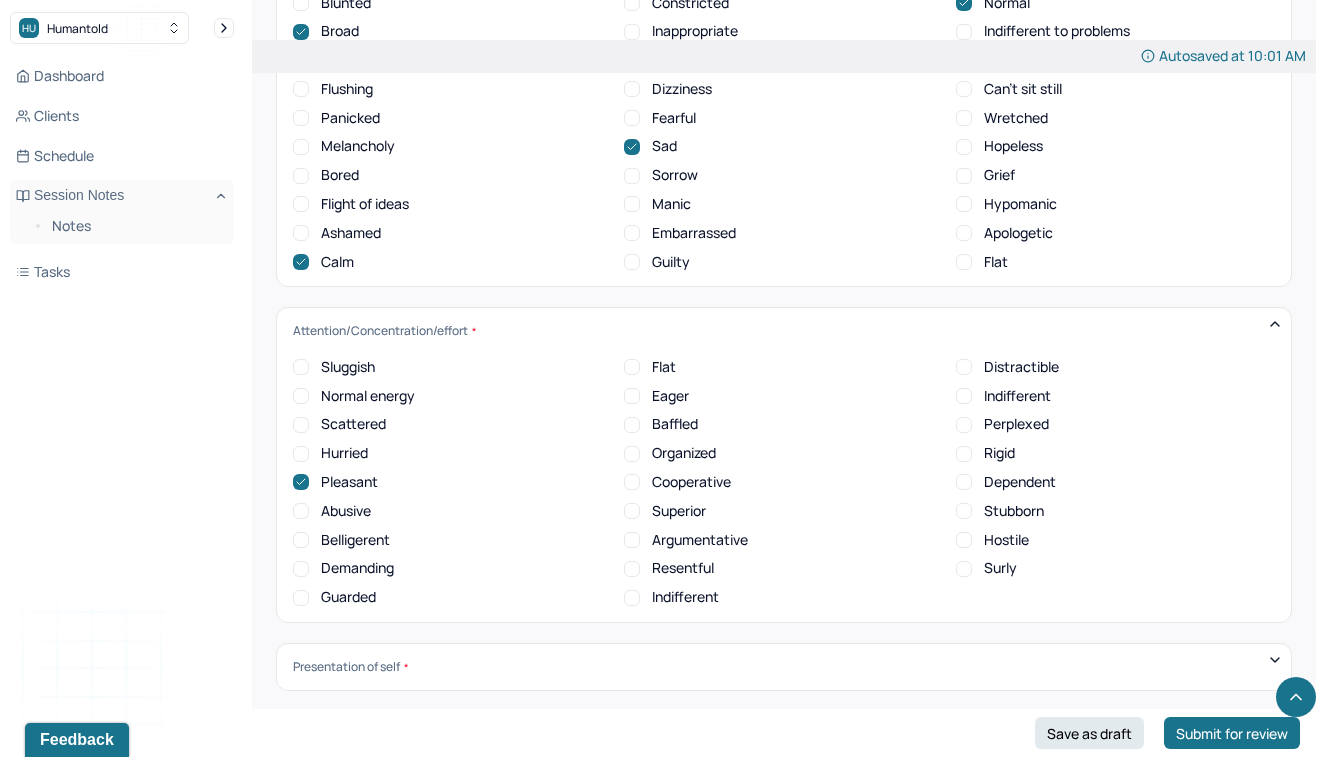 scroll, scrollTop: 0, scrollLeft: 0, axis: both 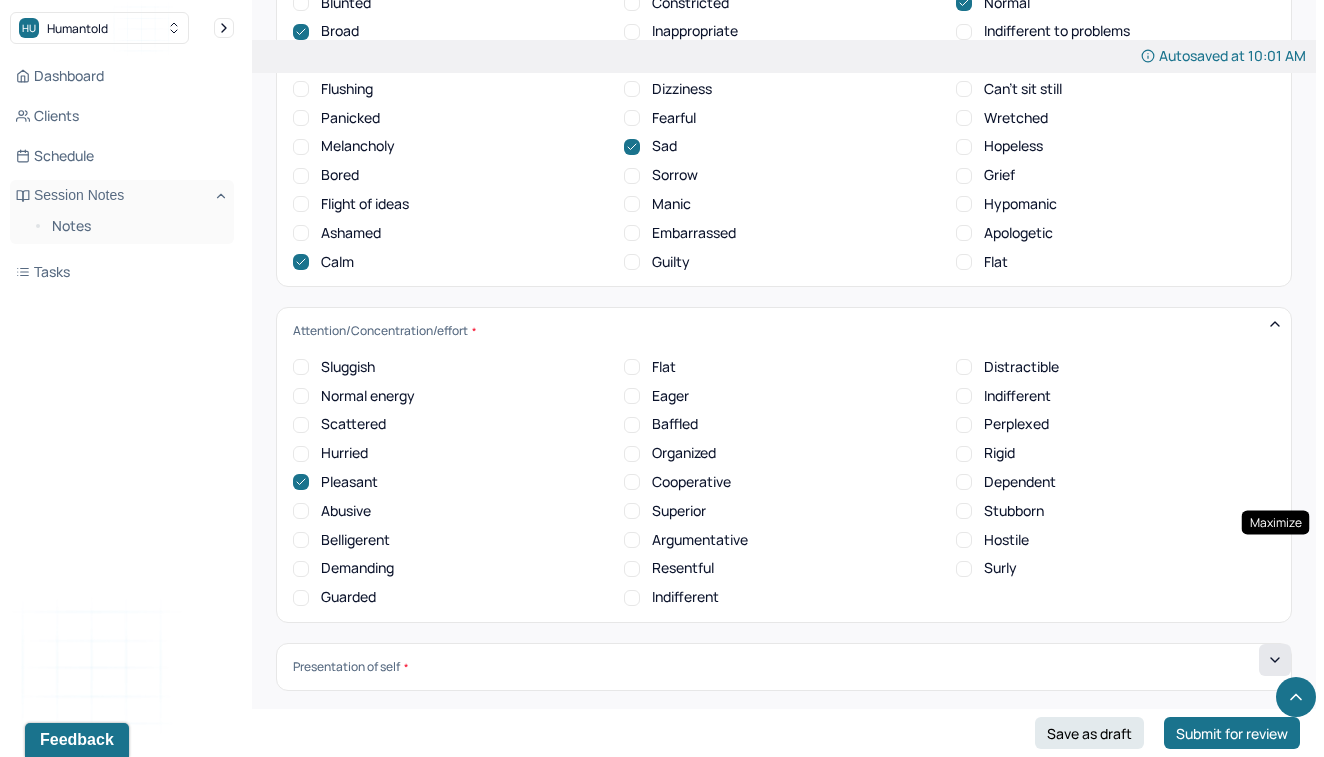 click 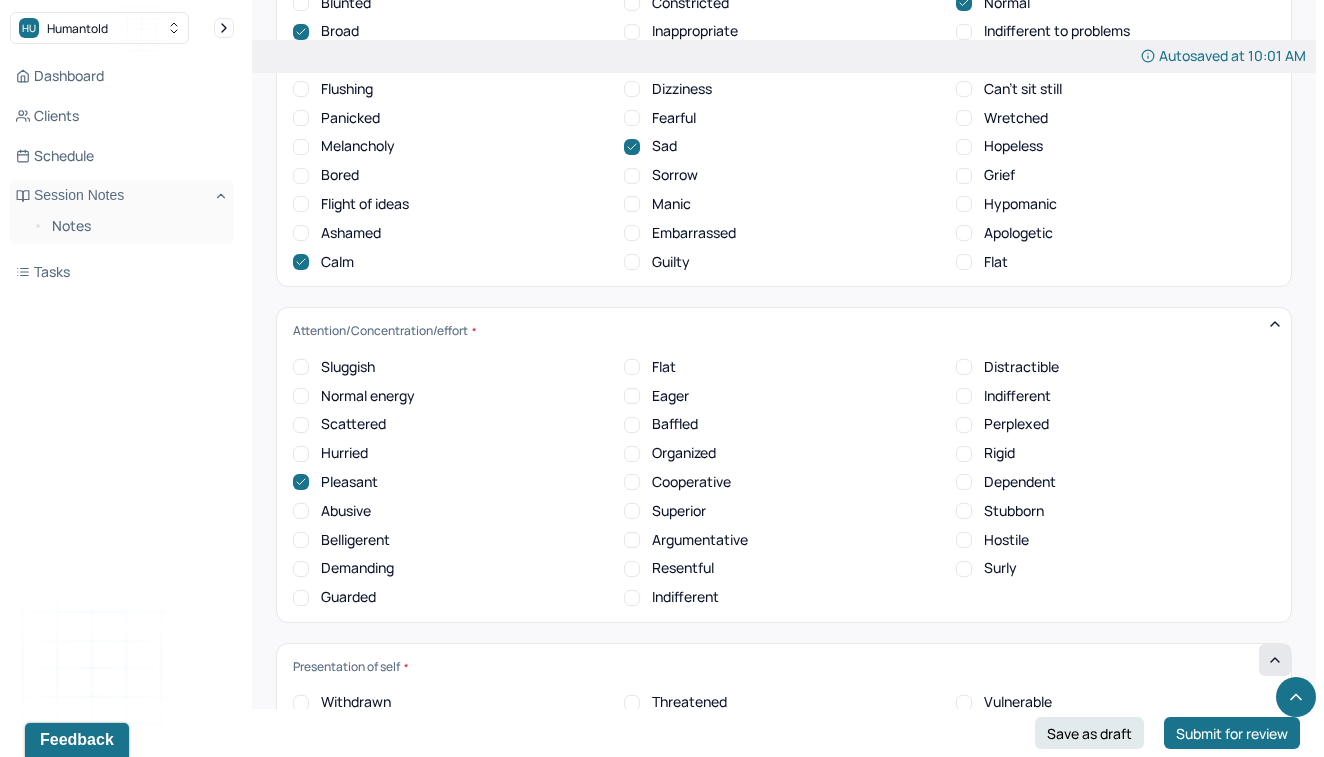 click on "Autosaved at [HH]:[MM] [AM/PM] Appointment Details Client name [FIRSTNAME] [LASTNAME] Date of service [MM]/[DD]/[YYYY] Time [H]:[MM] [AM/PM] - [H]:[MM] [AM/PM] Duration [DD]mins Appointment type individual therapy Provider name [FIRSTNAME] [LASTNAME] Modifier 1 [NUMBER] Telemedicine Note type Individual intake note Instructions The fields marked with an asterisk ( * ) are required before you can submit your notes. Before you can submit your session notes, they must be signed. You have the option to save your notes as a draft before making a submission. Appointment location * Teletherapy Client Teletherapy Location Home Office Other Provider Teletherapy Location Home Office Other Consent was received for the teletherapy session The teletherapy session was conducted via video Primary diagnosis * [DIAGNOSIS CODE] [DIAGNOSIS NAME] Secondary diagnosis (optional) Secondary diagnosis Tertiary diagnosis (optional) Tertiary diagnosis Identity Preferred name (optional) Gender * Female Pronouns (optional) Religion (optional) Religion Education (optional) Education Race Race All" at bounding box center (784, -2114) 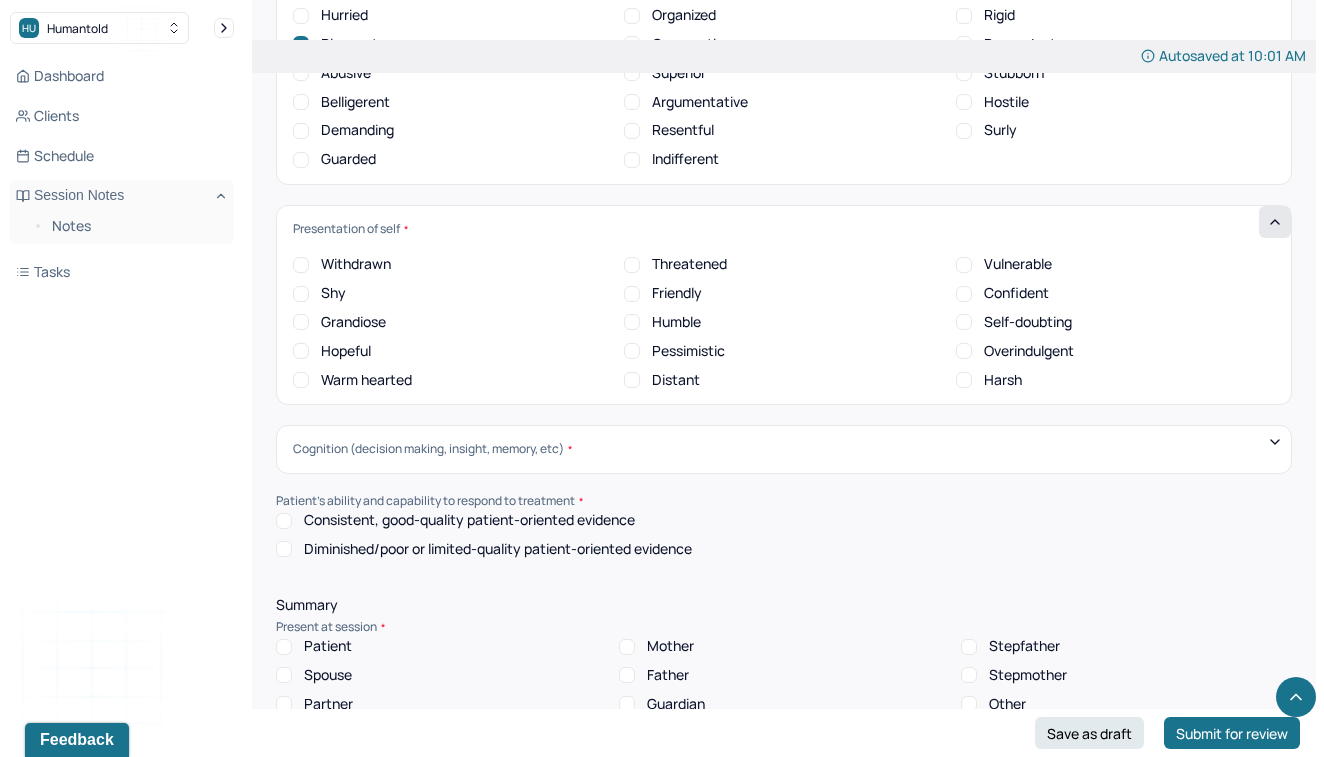 scroll, scrollTop: 7565, scrollLeft: 0, axis: vertical 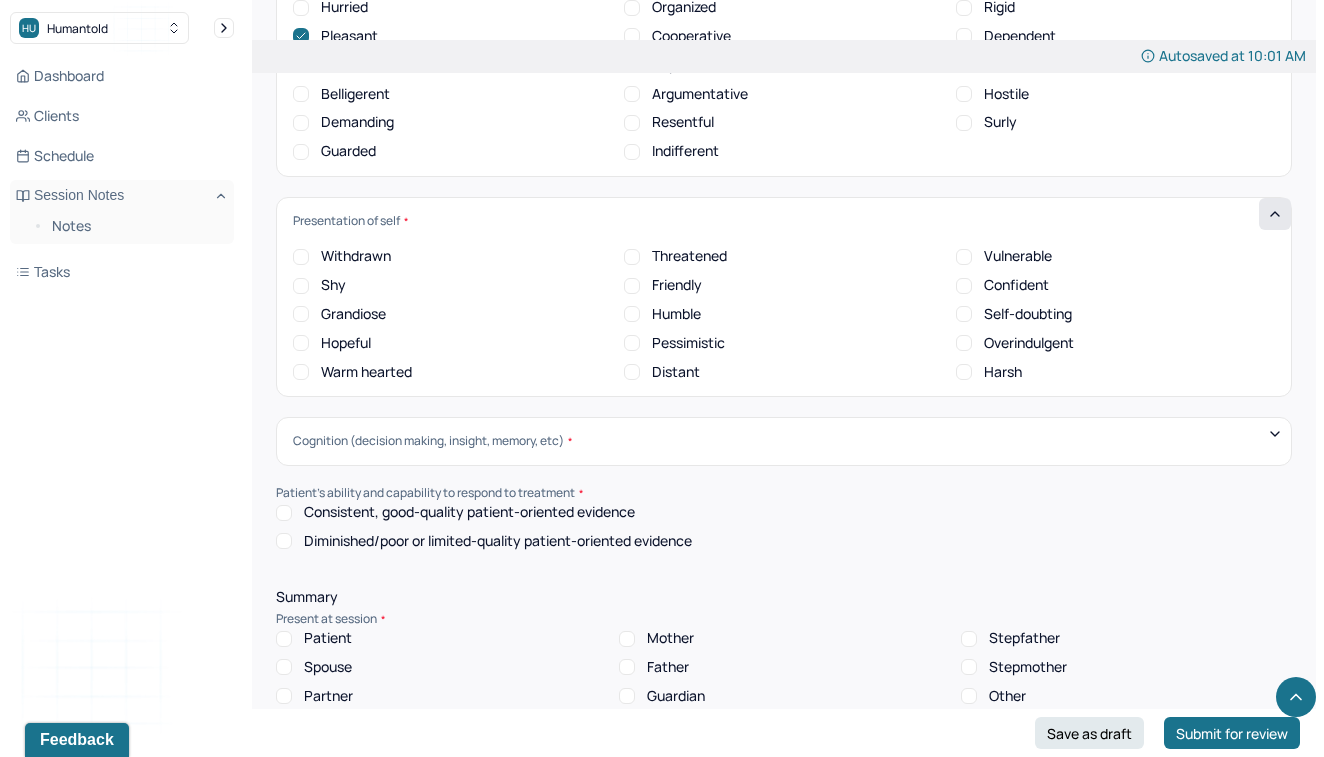 click on "Friendly" at bounding box center (632, 286) 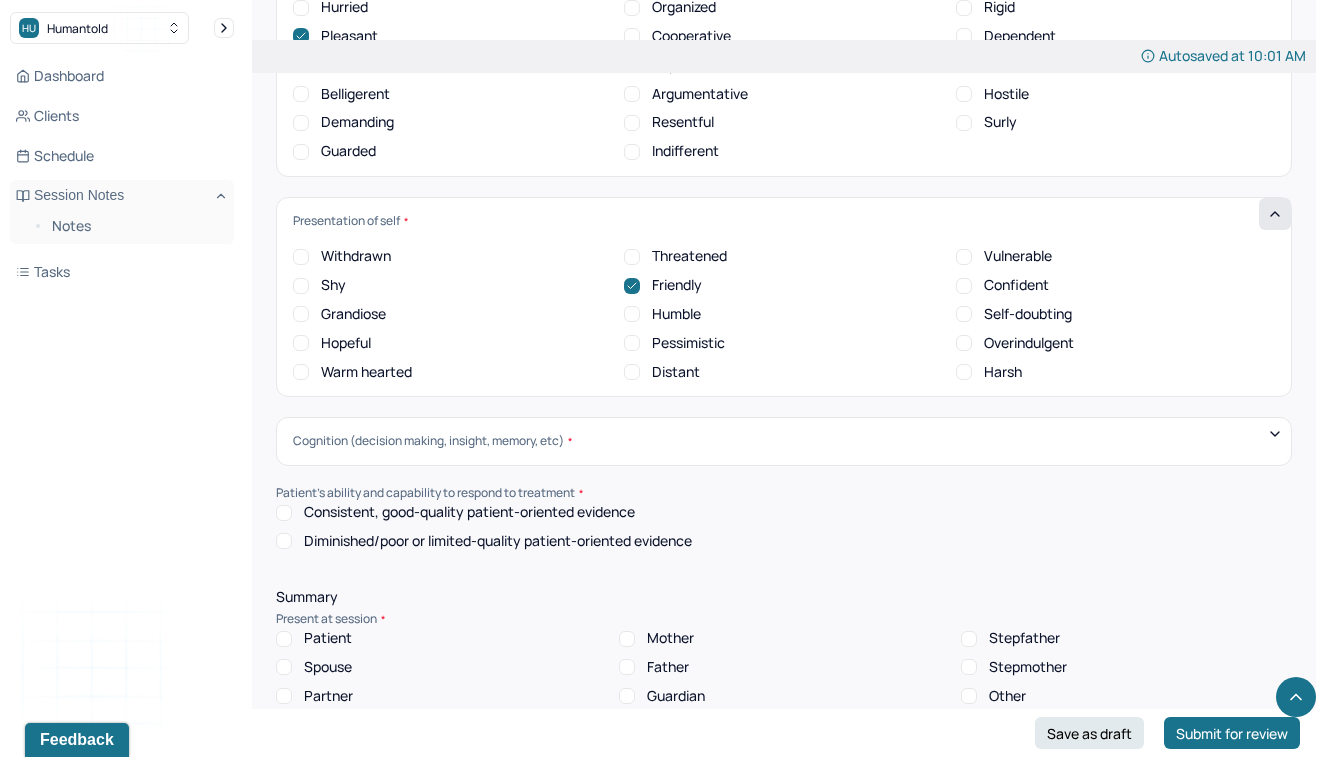 click on "Humble" at bounding box center (632, 314) 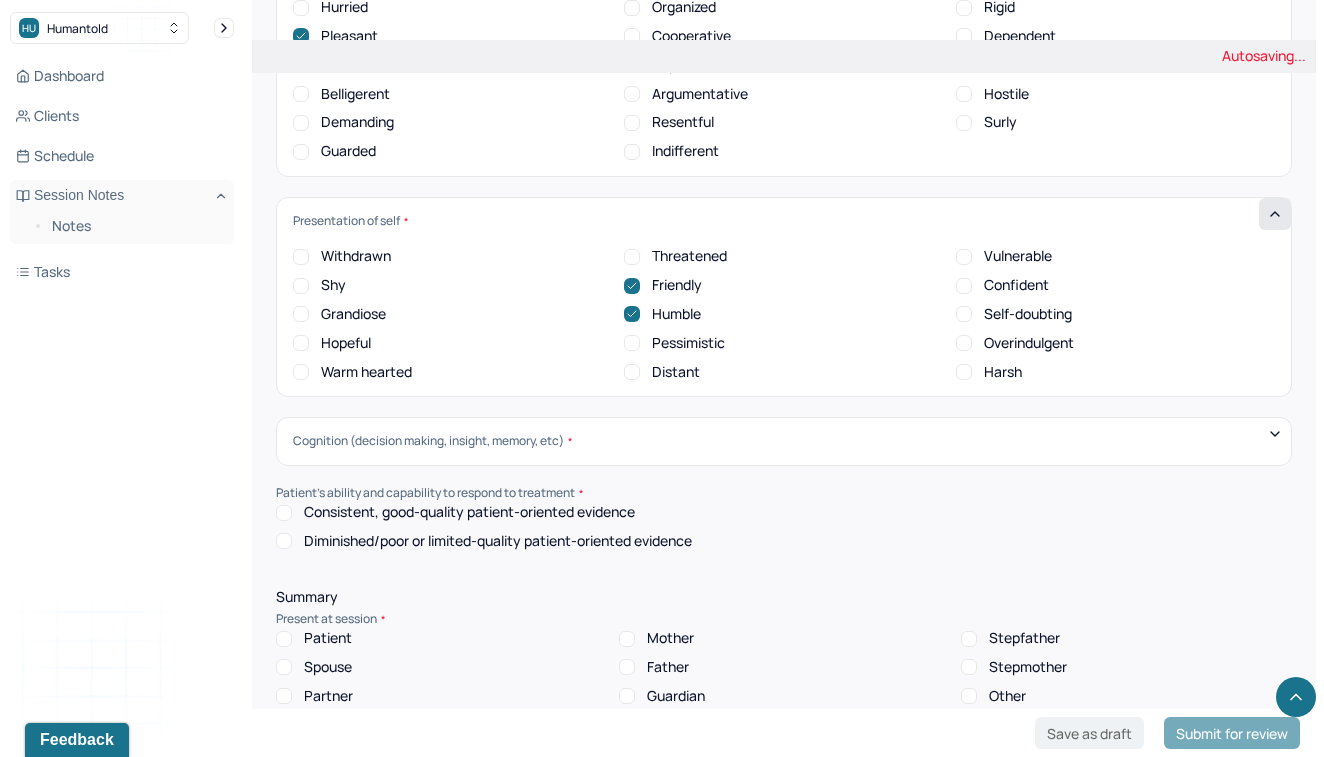 click on "Distant" at bounding box center [632, 372] 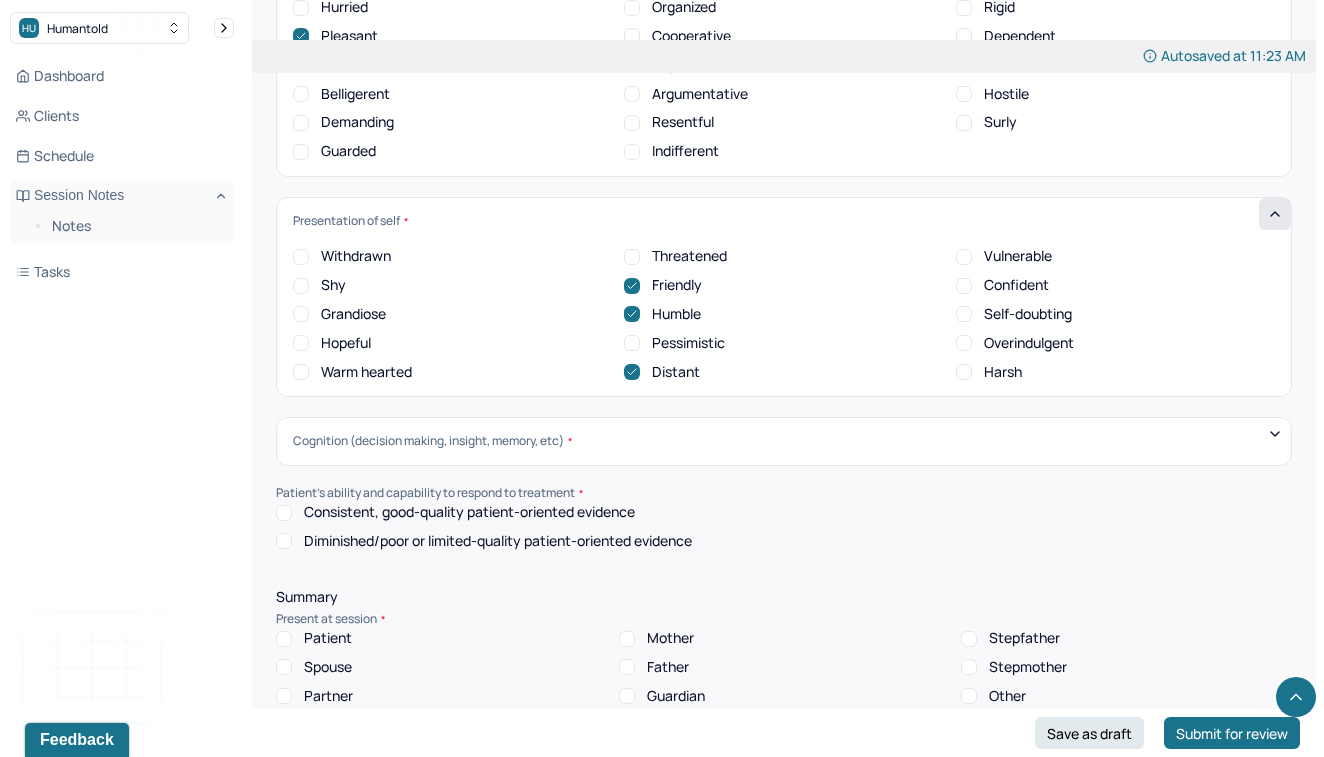 click on "Hopeful" at bounding box center (301, 343) 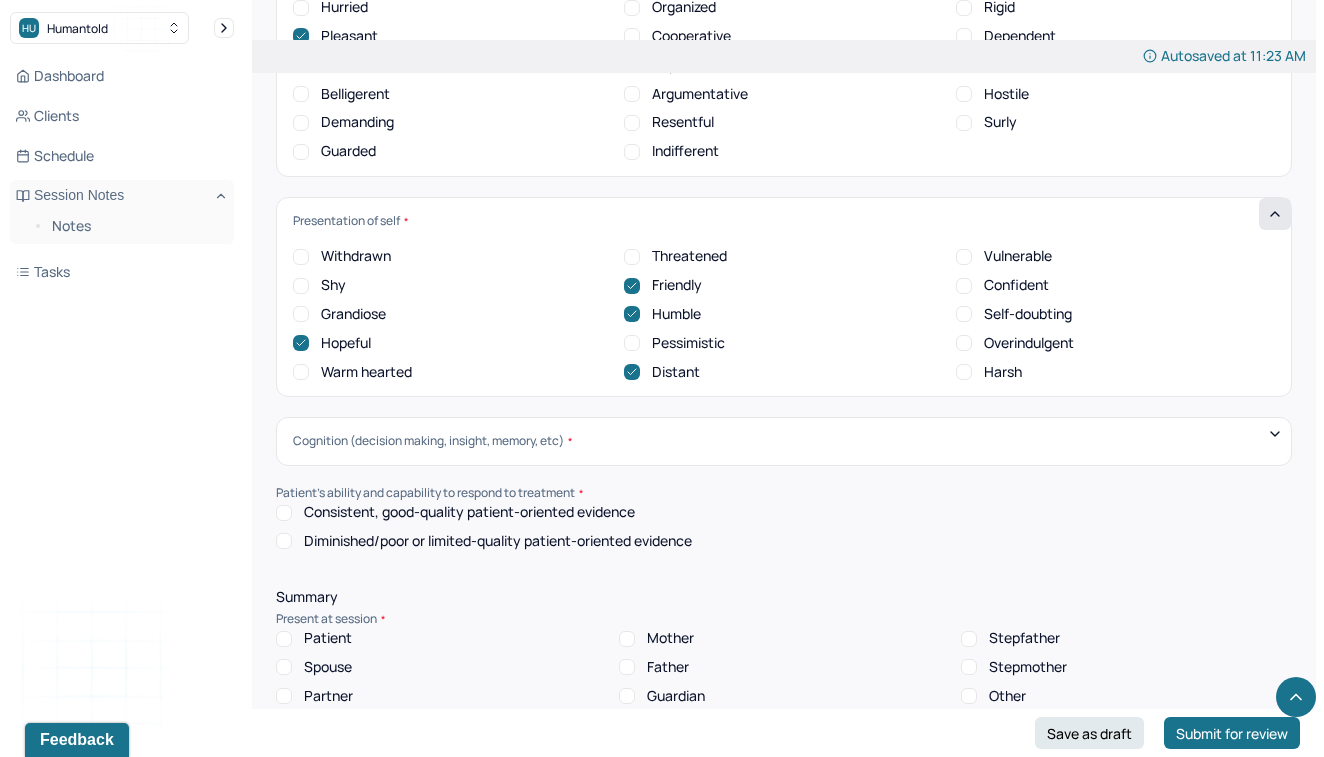 click on "Cognition (decision making, insight, memory, etc)" at bounding box center [432, 441] 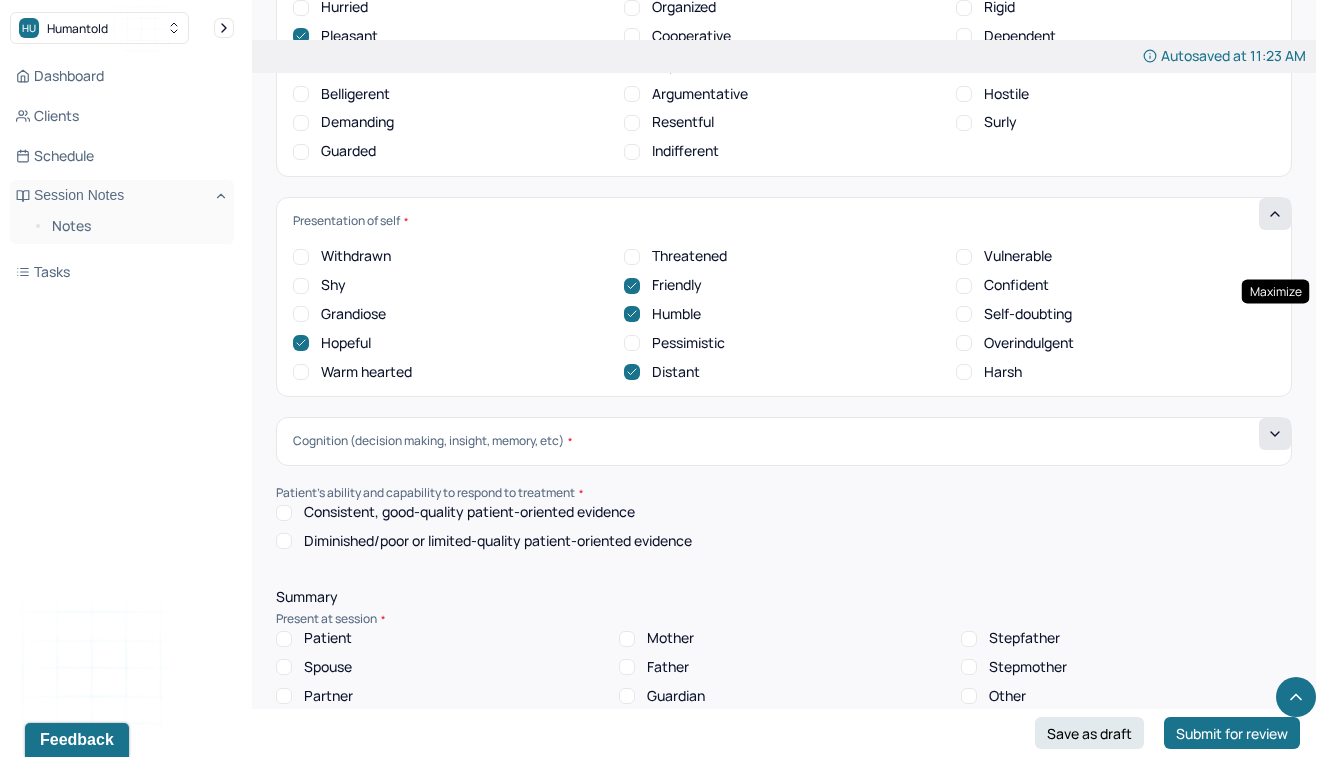 click 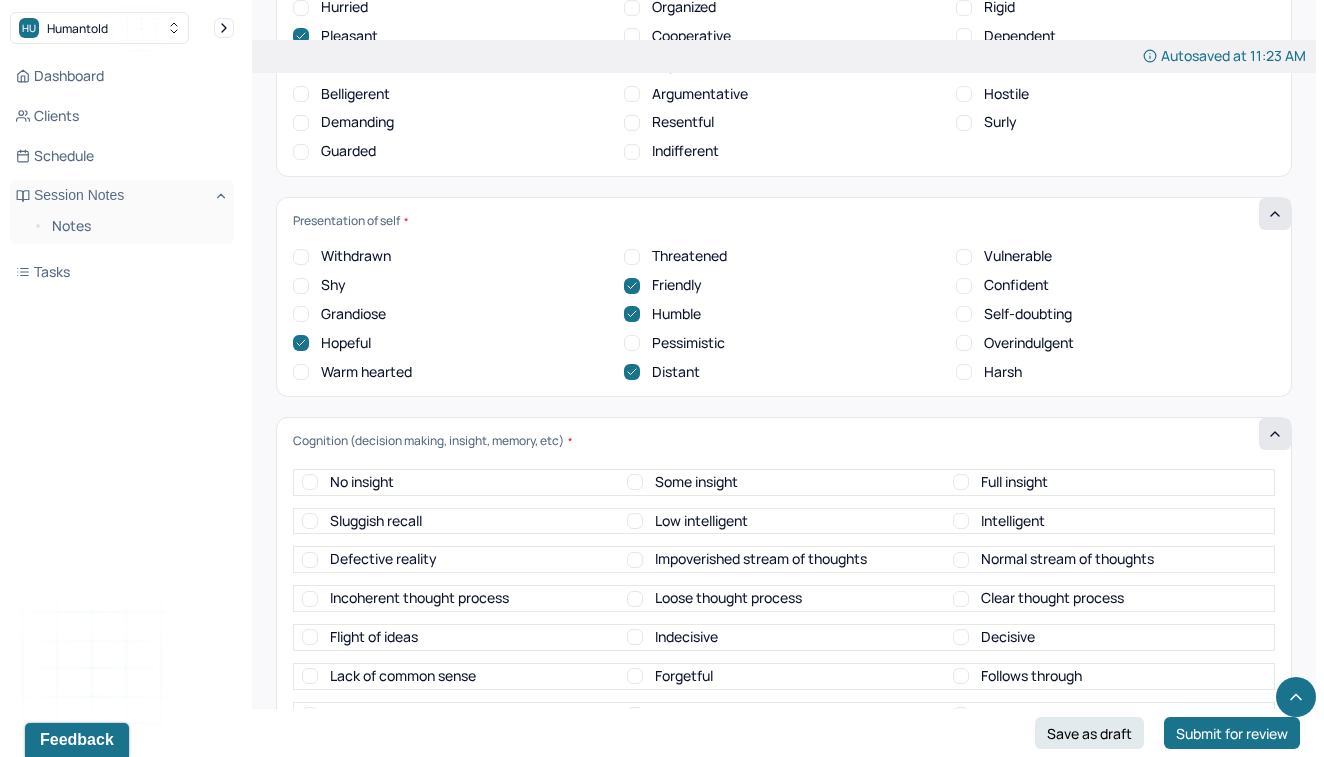 click on "Flight of ideas" at bounding box center [310, 637] 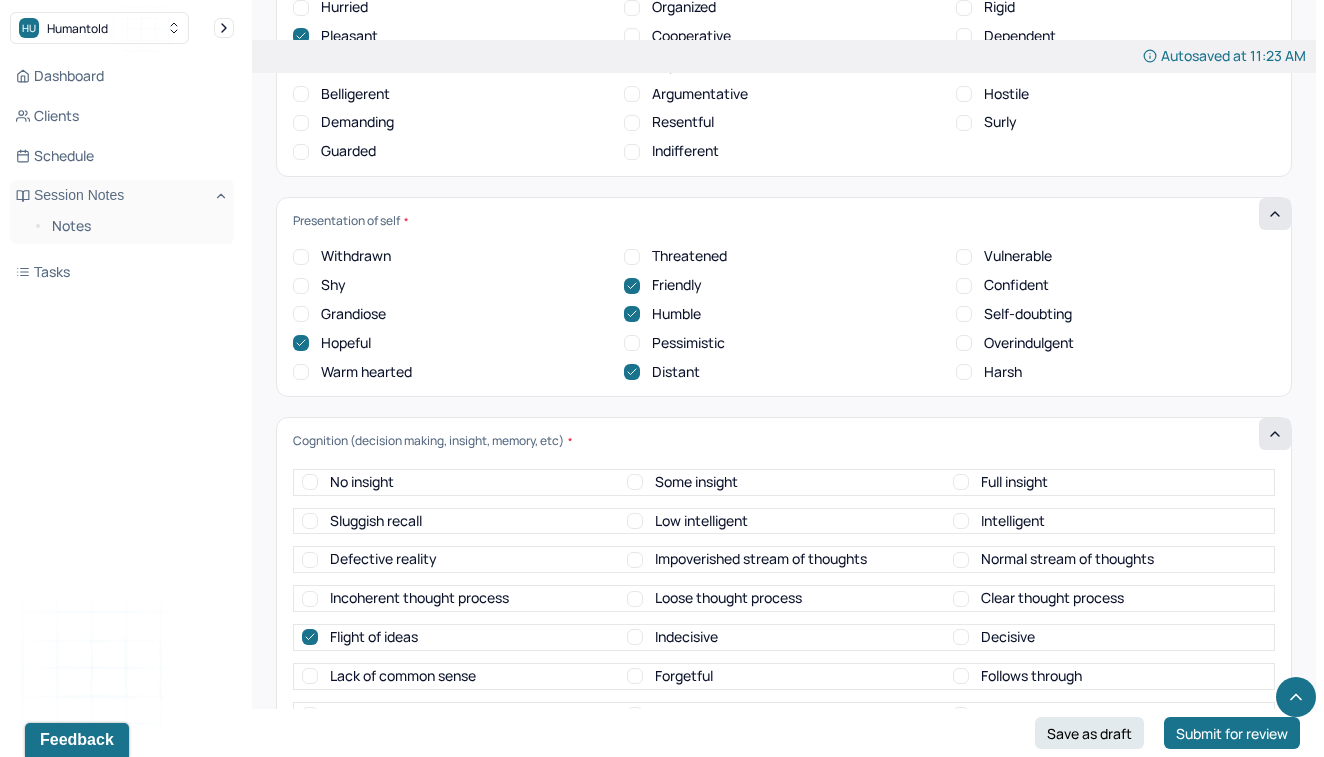 click on "Follows through" at bounding box center (961, 676) 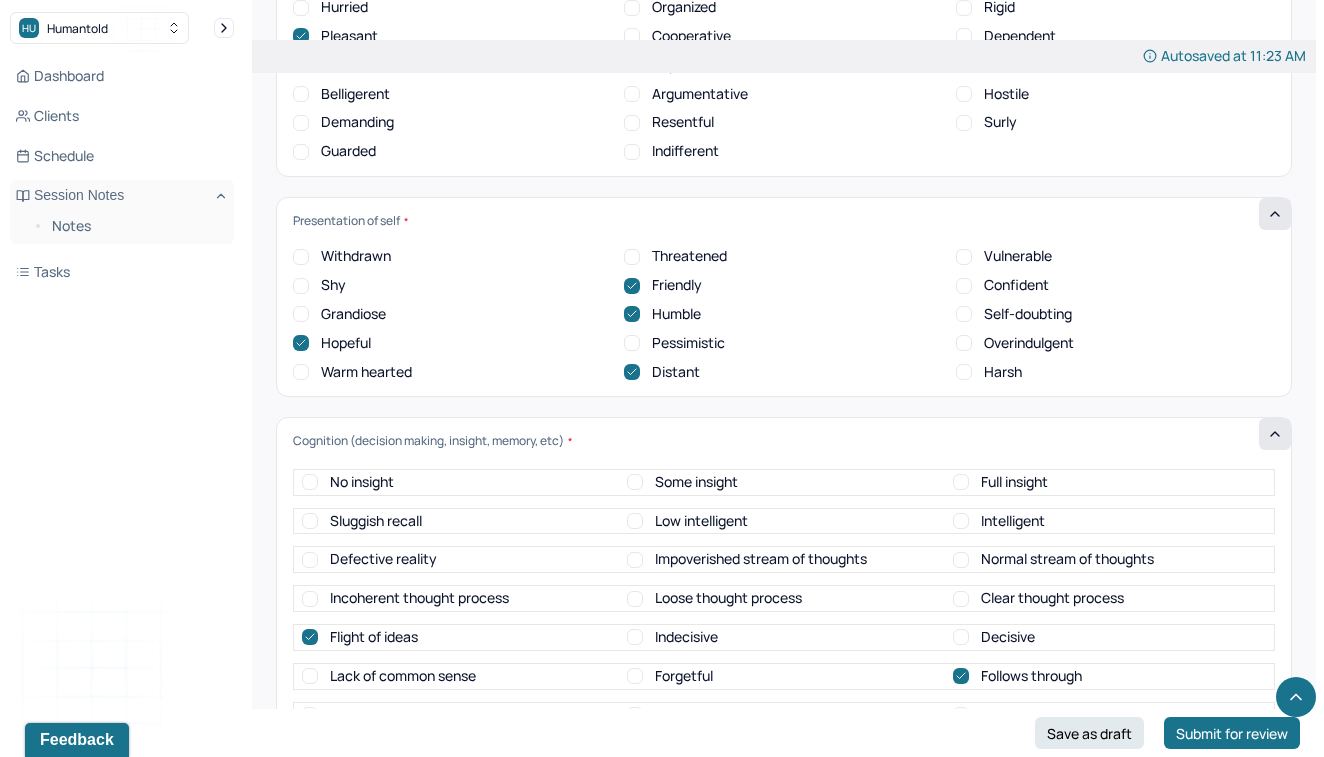 click on "No insight Some insight Full insight Sluggish recall Low intelligent Intelligent Defective reality Impoverished stream of thoughts Normal stream of thoughts Incoherent thought process Loose thought process Clear thought process Flight of ideas Indecisive Decisive Lack of common sense Forgetful Follows through Faulty reasoning Easily confused Normal abstraction Procrastinates Confuses time frames/sequence Normal memory Amnesia Confused present location/date/persons, places Good orientation Victimization Normal judgement Intact reality" at bounding box center (784, 685) 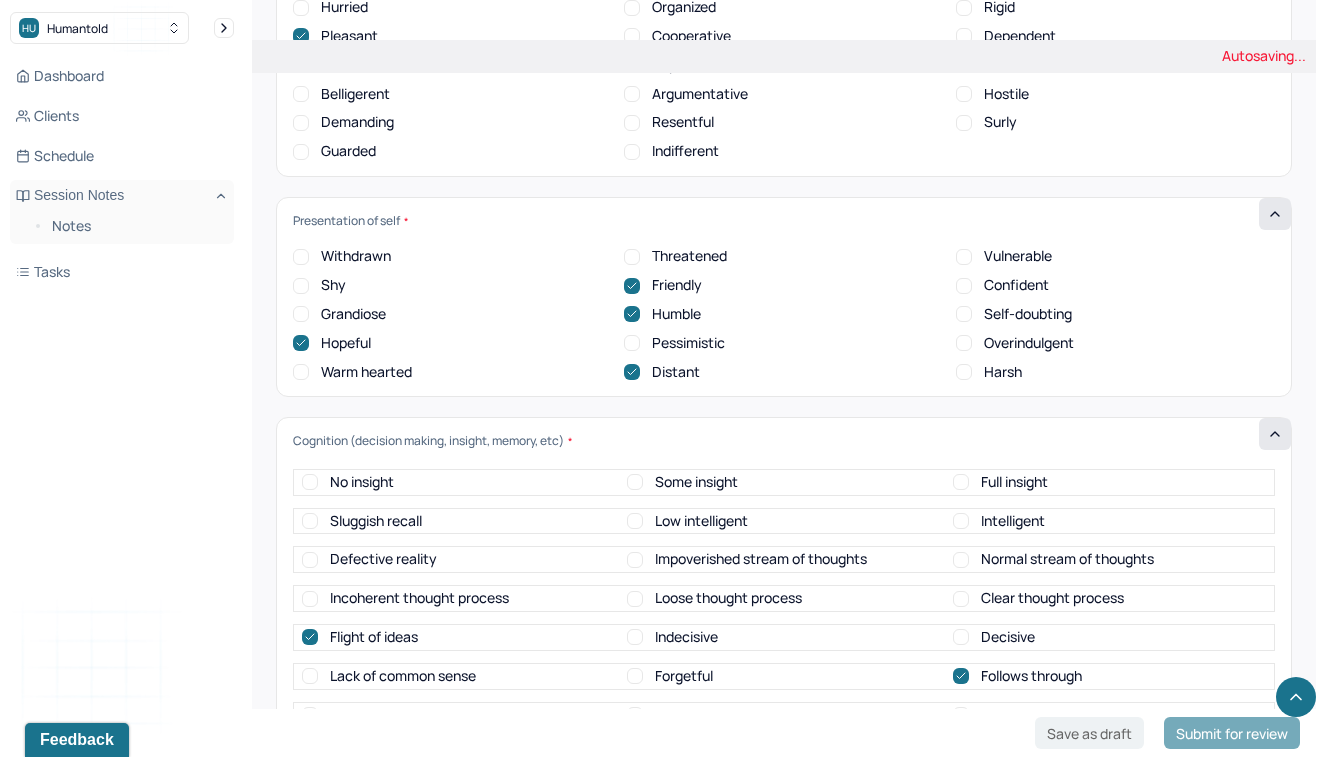 click on "Normal abstraction" at bounding box center [961, 715] 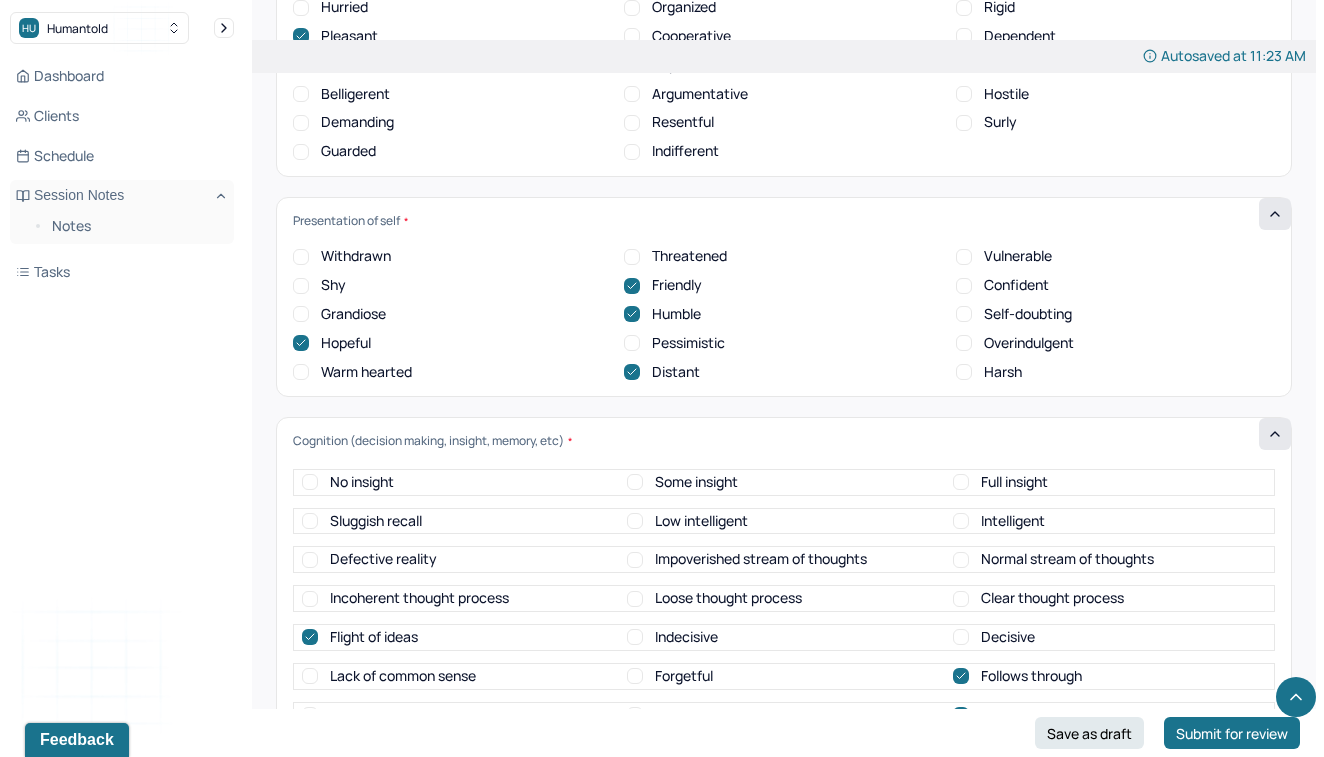click on "Normal memory" at bounding box center (961, 754) 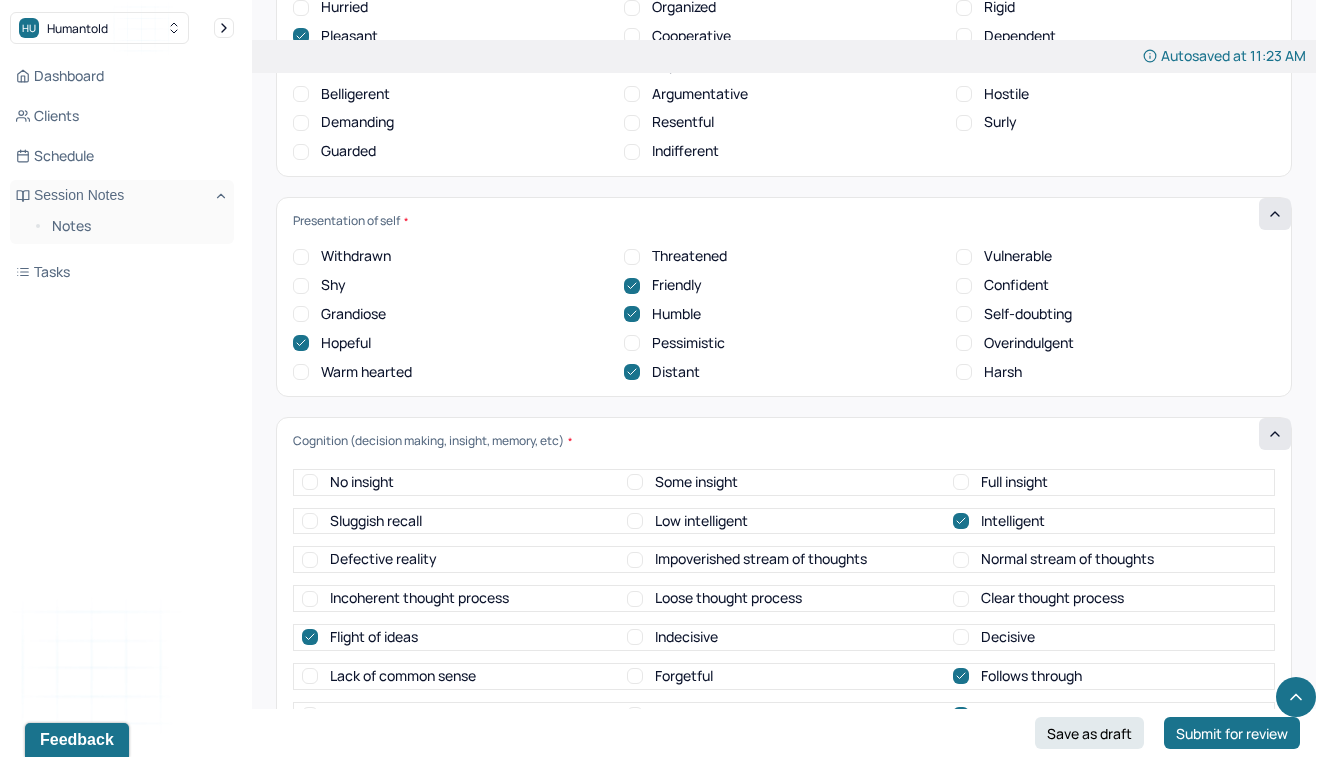 click on "Normal stream of thoughts" at bounding box center (961, 560) 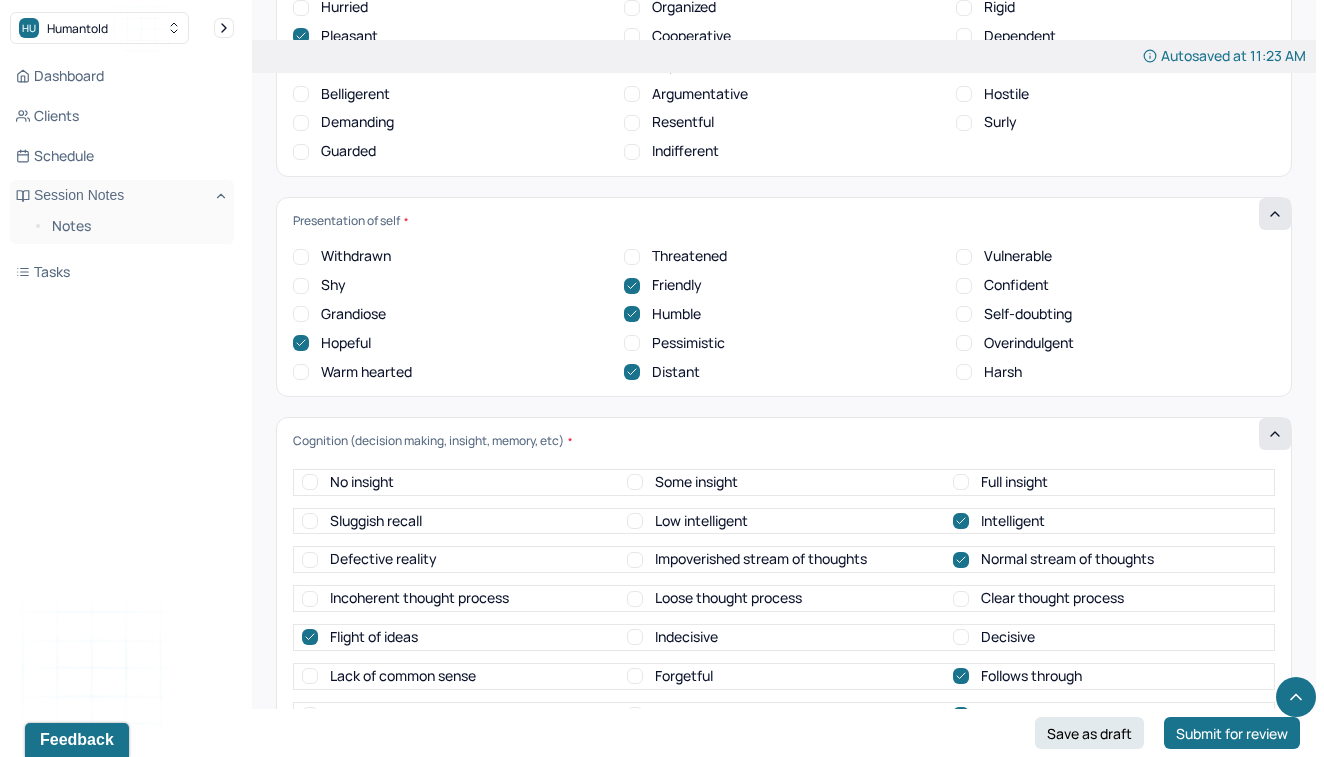 click on "Clear thought process" at bounding box center [961, 599] 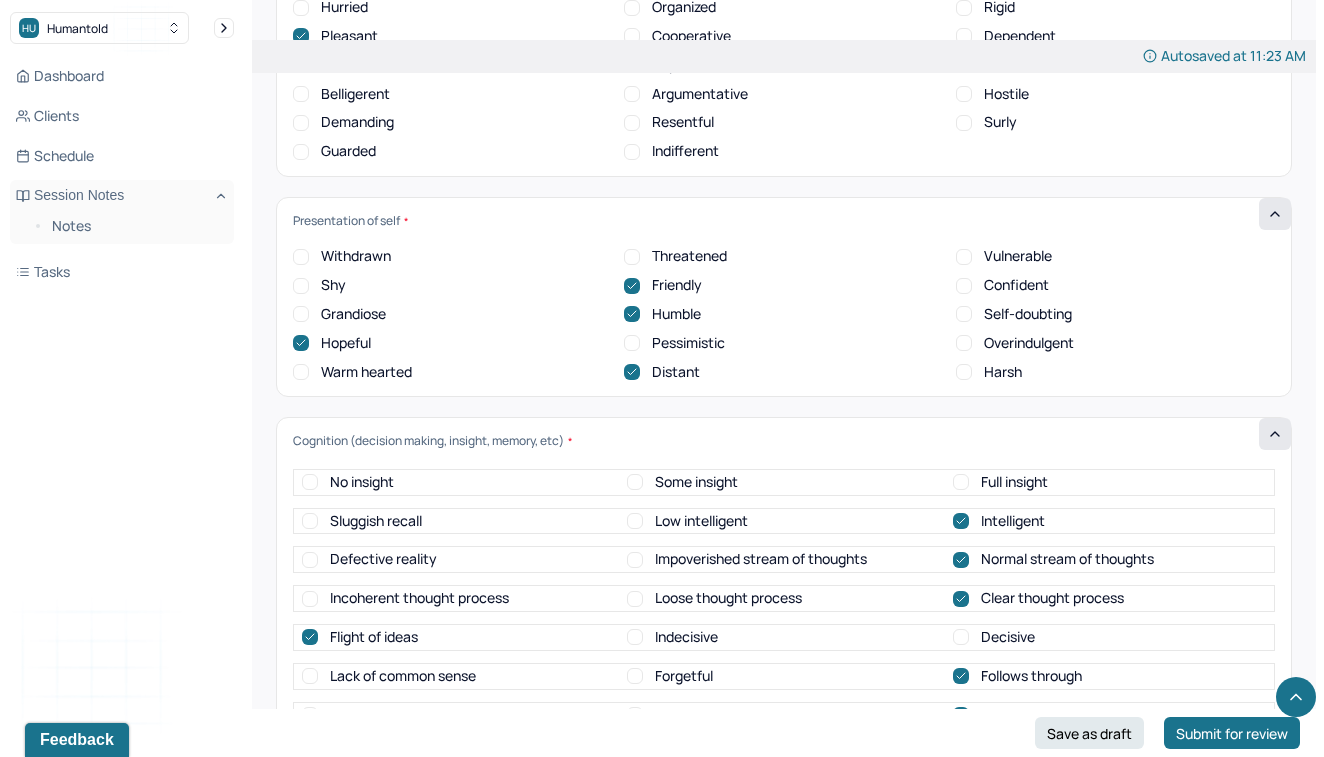 click on "Autosaved at 11:23 AM Appointment Details Client name [FIRST] [LAST] Date of service 08/07/2025 Time 6:00pm - 6:16pm Duration 16mins Appointment type individual therapy Provider name [FIRST] [LAST] Modifier 1 95 Telemedicine Note type Individual intake note Instructions The fields marked with an asterisk ( * ) are required before you can submit your notes. Before you can submit your session notes, they must be signed. You have the option to save your notes as a draft before making a submission. Appointment location * Teletherapy Client Teletherapy Location Home Office Other Provider Teletherapy Location Home Office Other Consent was received for the teletherapy session The teletherapy session was conducted via video Primary diagnosis * F41.1 GENERALIZED ANXIETY DISORDER Secondary diagnosis (optional) Secondary diagnosis Tertiary diagnosis (optional) Tertiary diagnosis Identity Preferred name (optional) Gender * Female Pronouns (optional) Religion (optional) Religion Education (optional) Education Race Race All" at bounding box center [784, -2328] 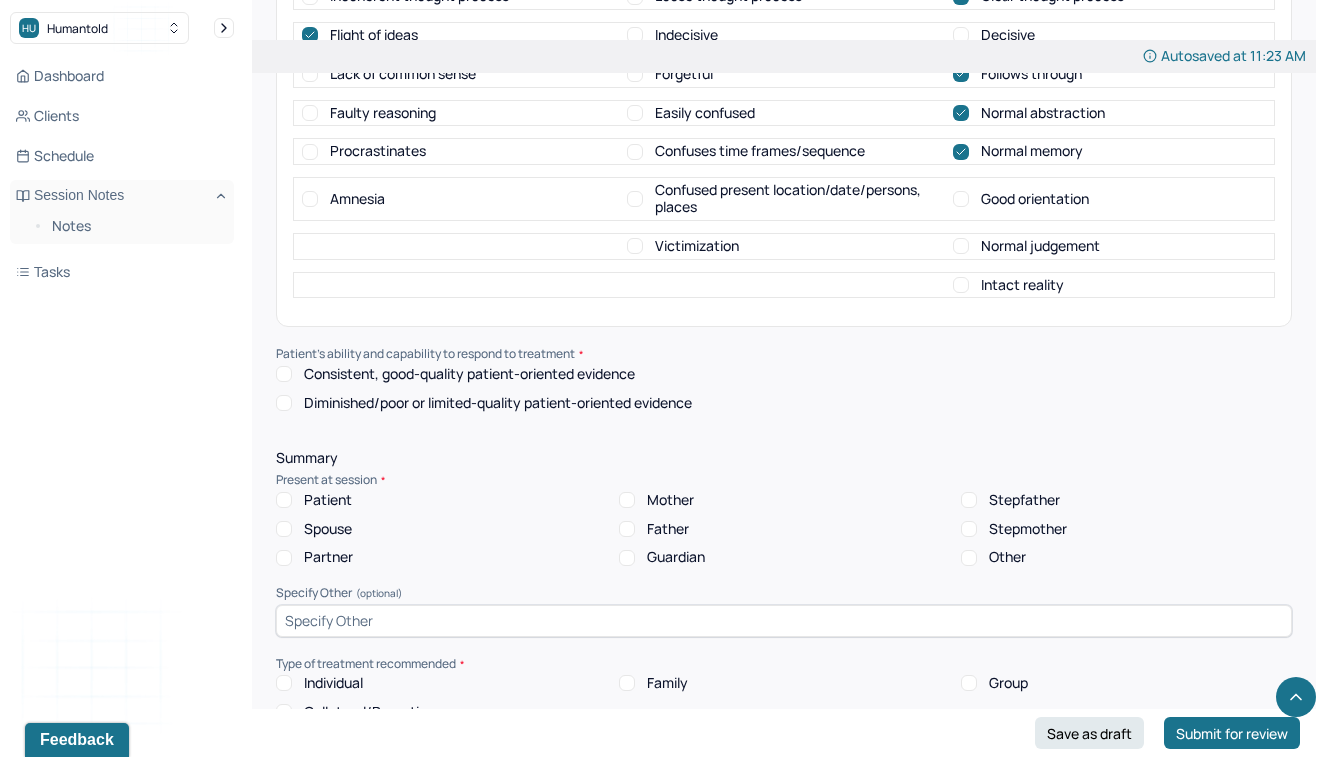 scroll, scrollTop: 8170, scrollLeft: 0, axis: vertical 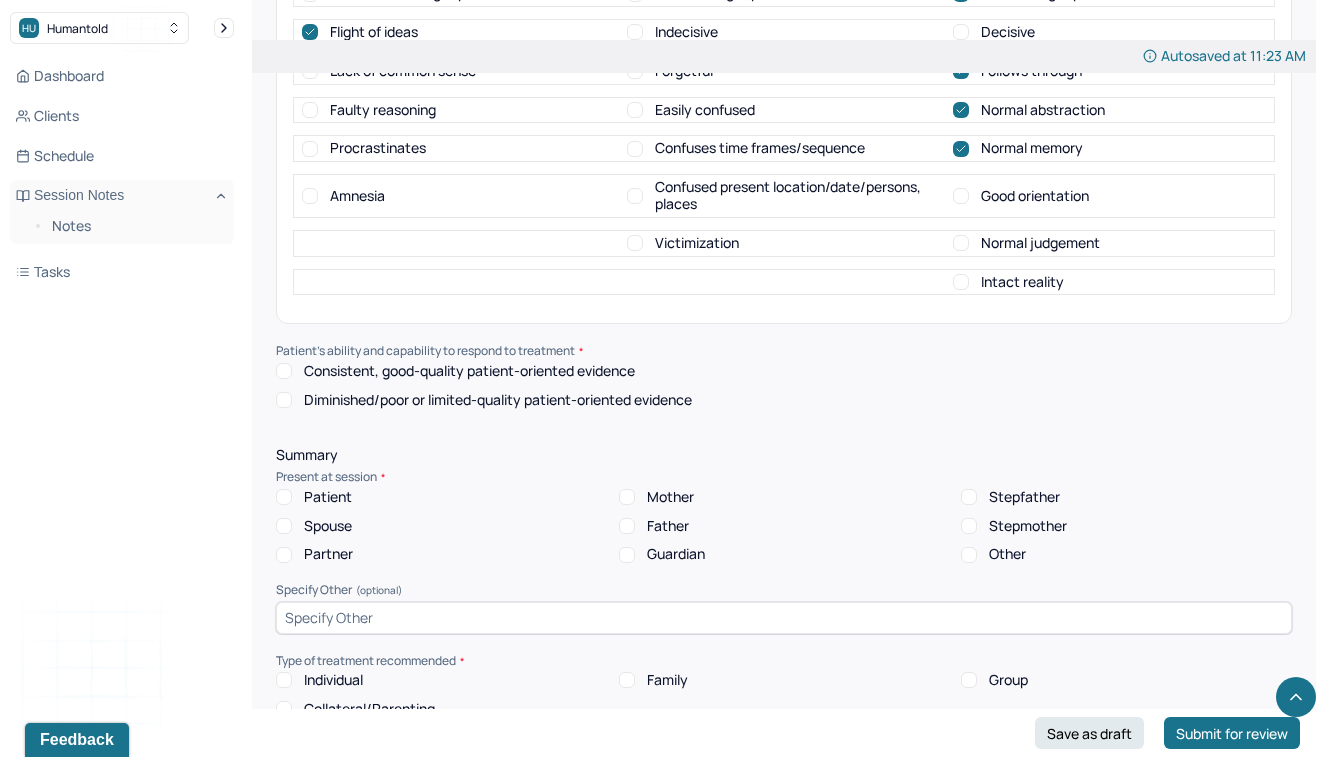 click on "Consistent, good-quality patient-oriented evidence" at bounding box center (284, 371) 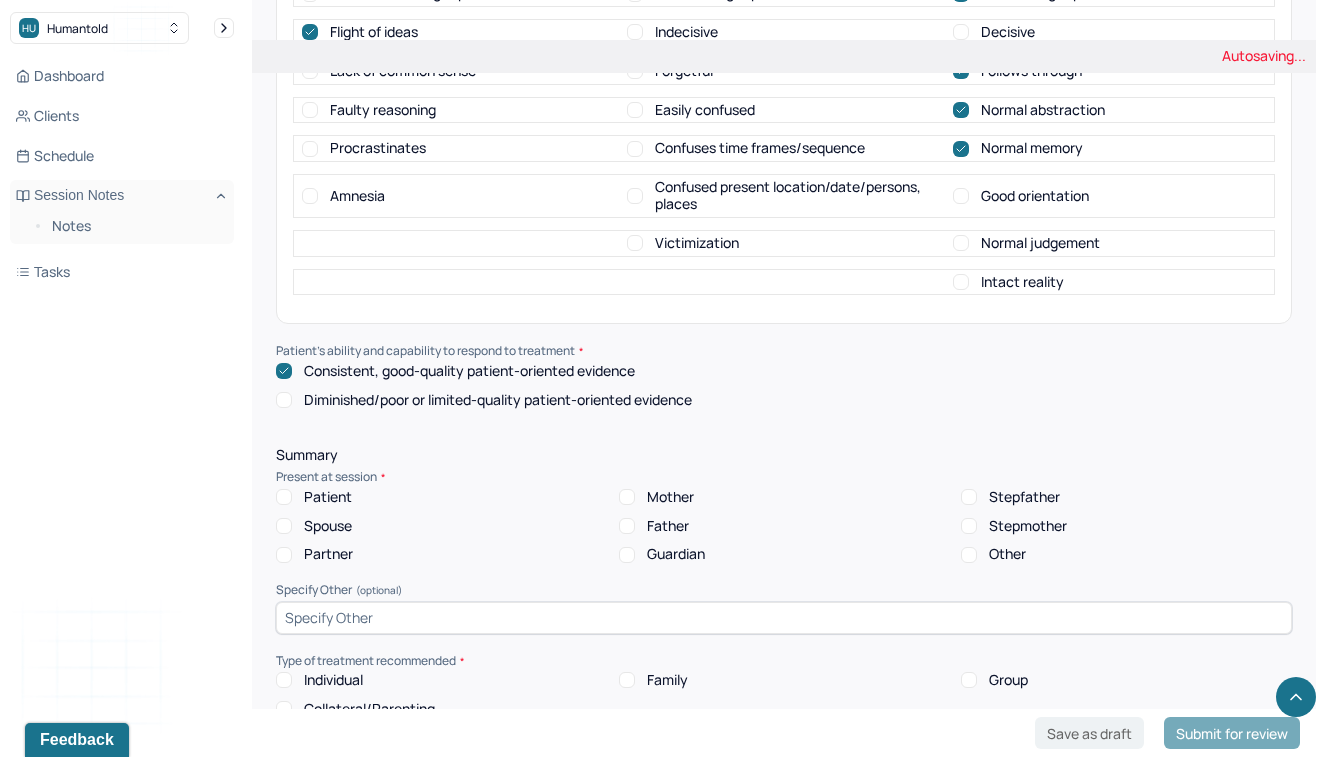 click on "Patient" at bounding box center [284, 497] 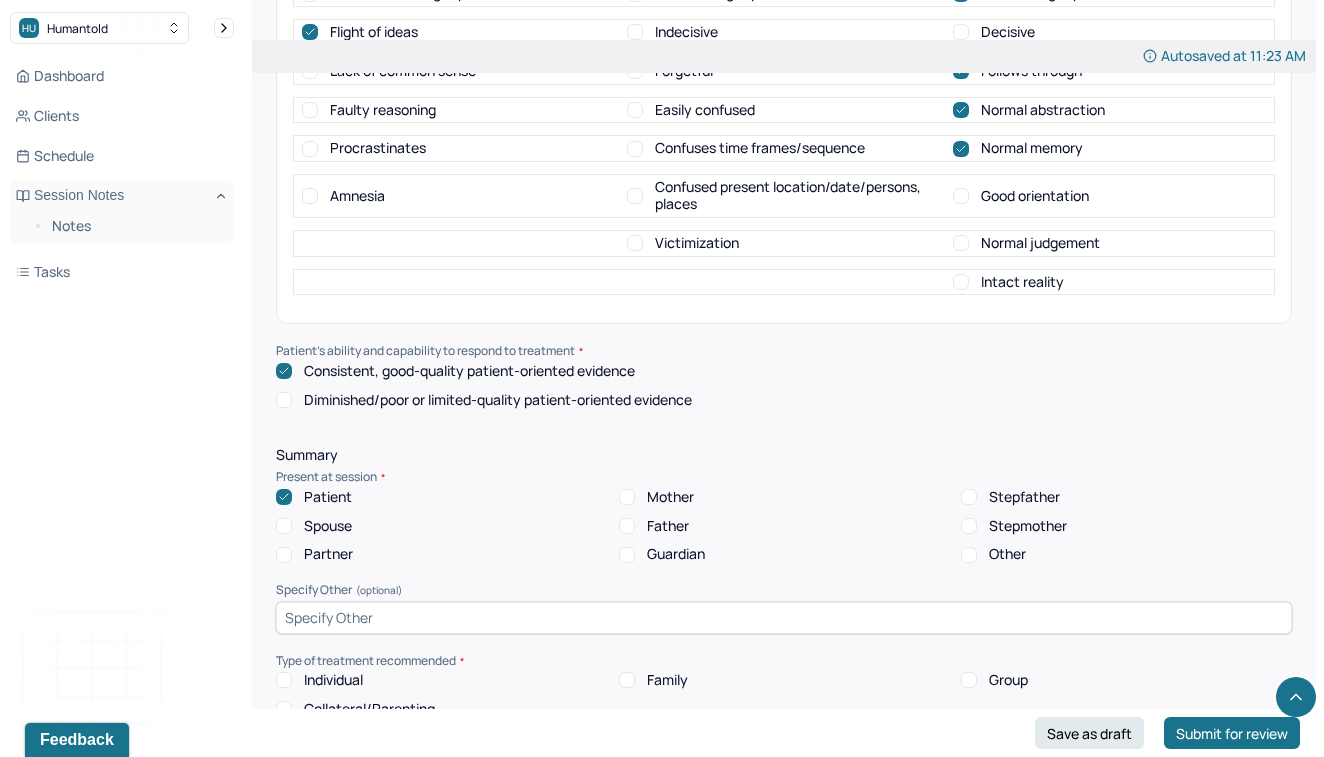 click on "Individual" at bounding box center [284, 680] 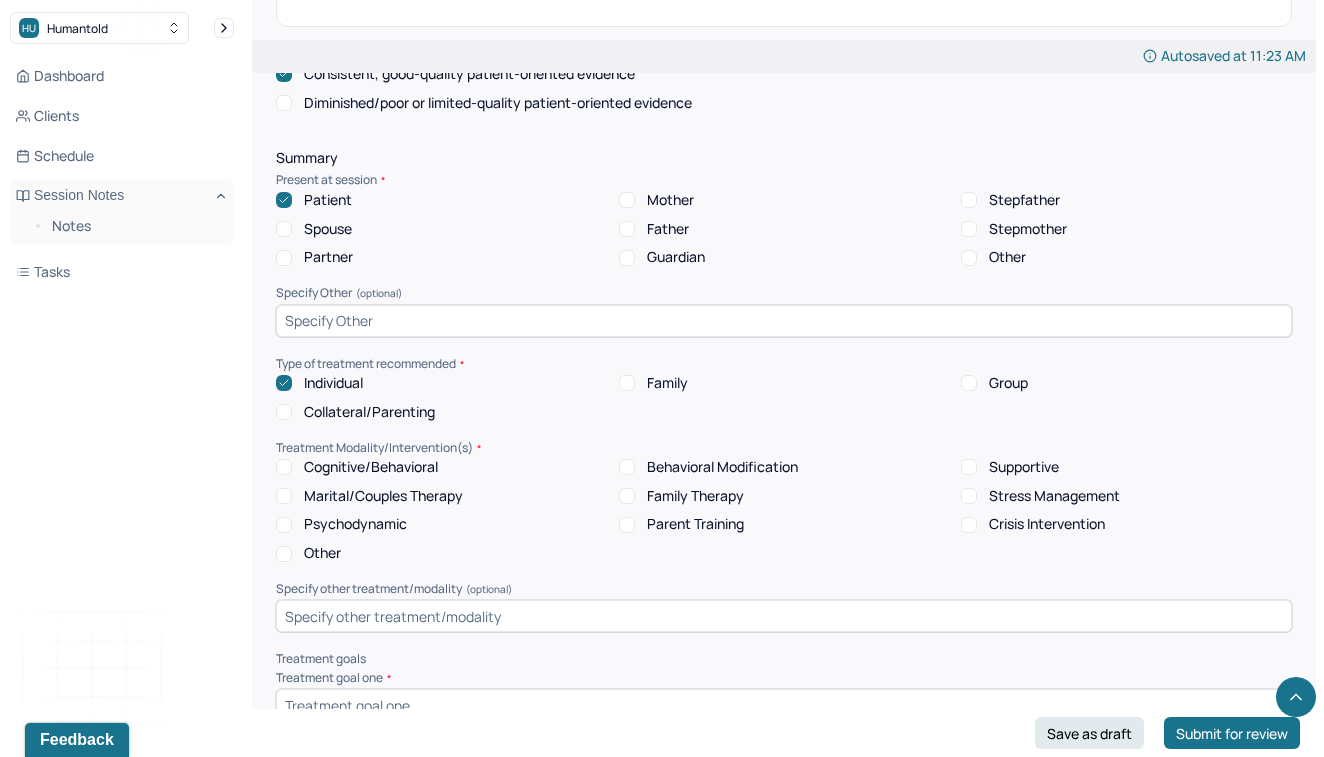scroll, scrollTop: 8470, scrollLeft: 0, axis: vertical 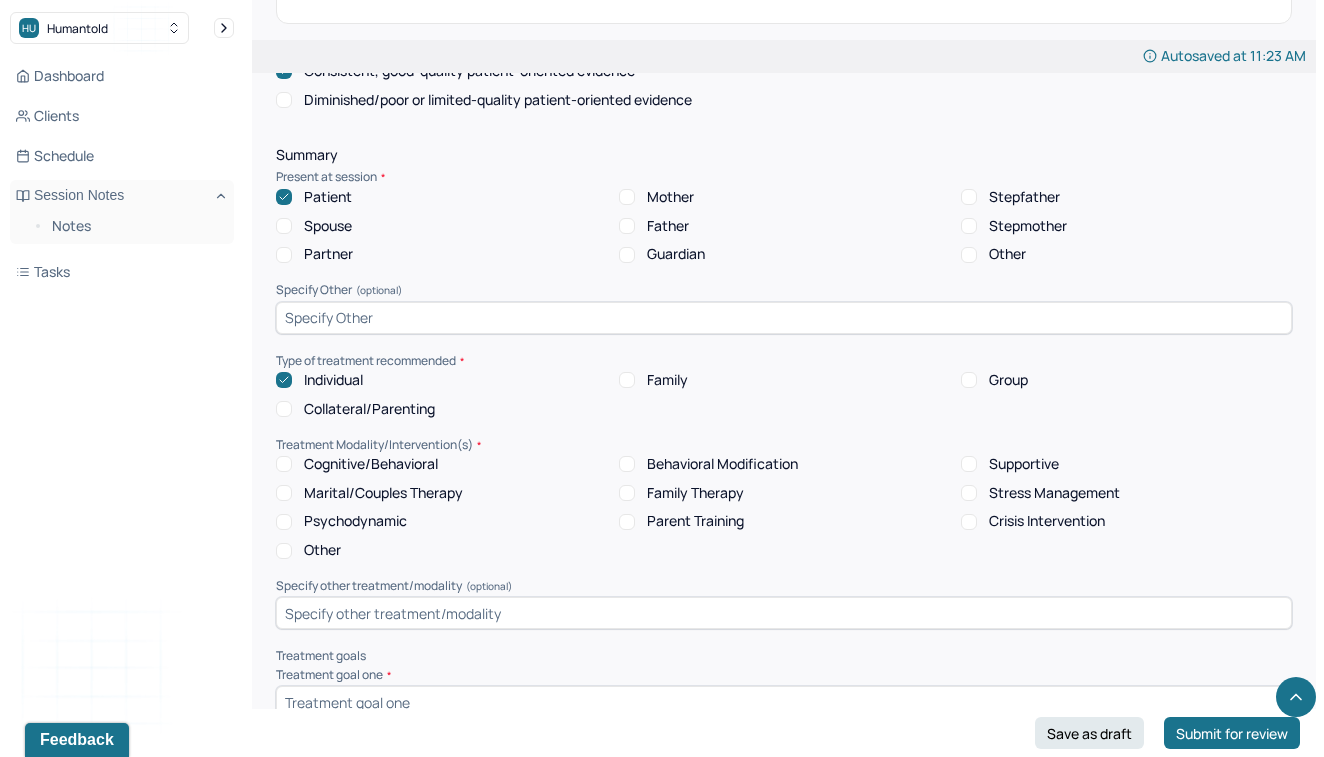 click on "Cognitive/Behavioral" at bounding box center [284, 464] 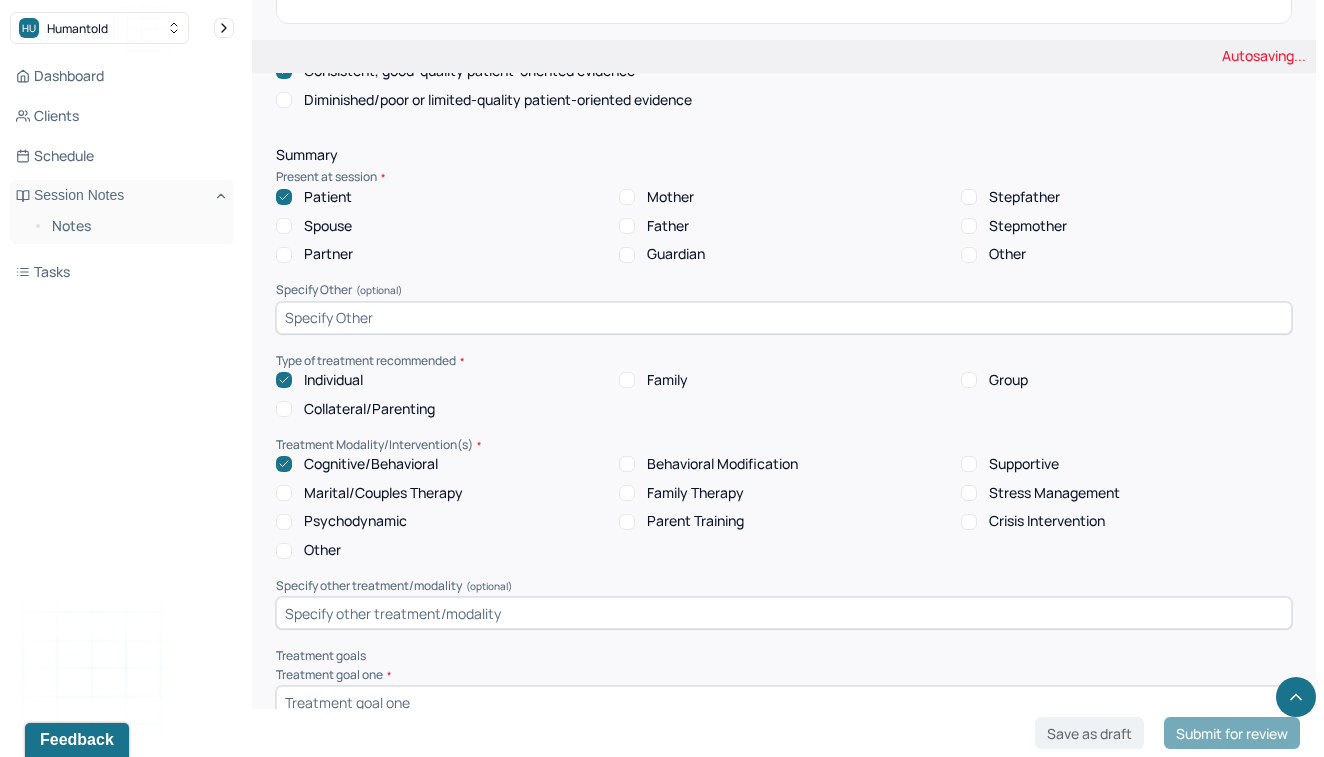 click on "Other" at bounding box center [284, 551] 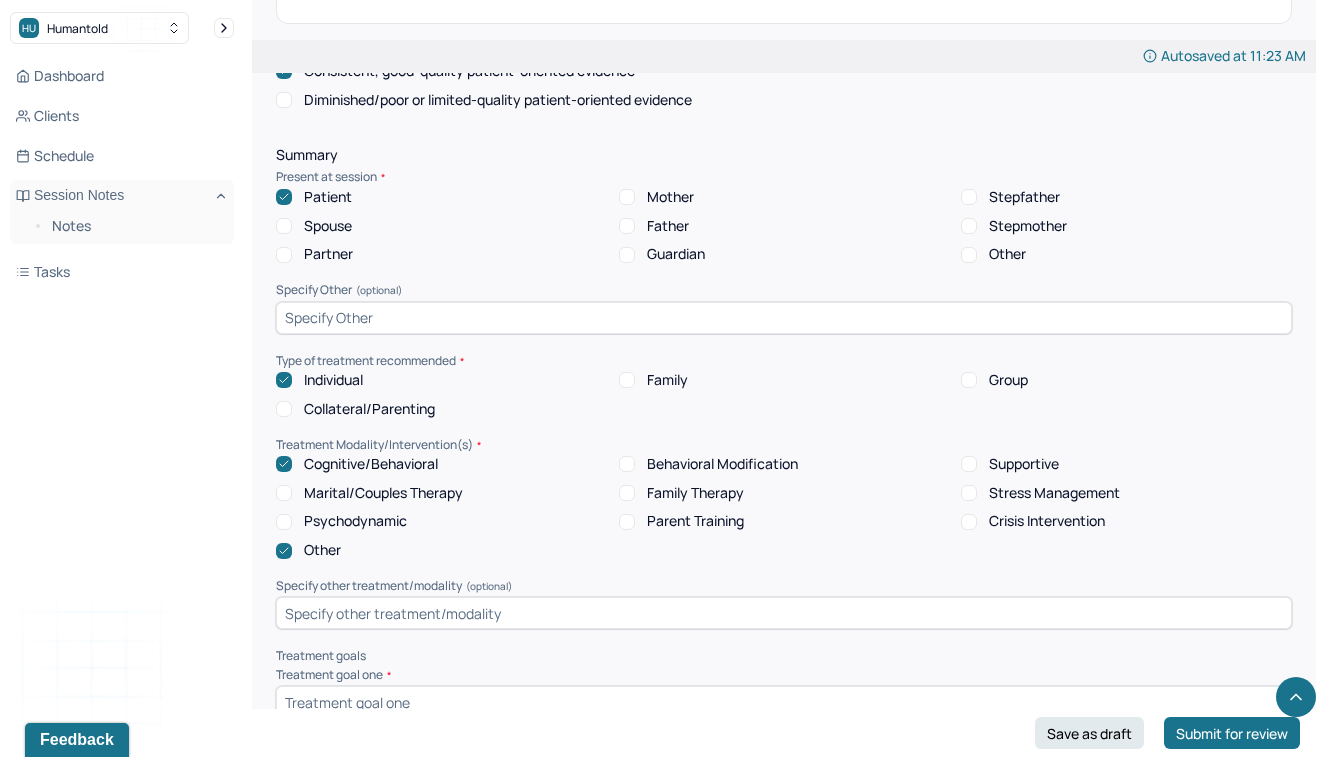 click at bounding box center [784, 613] 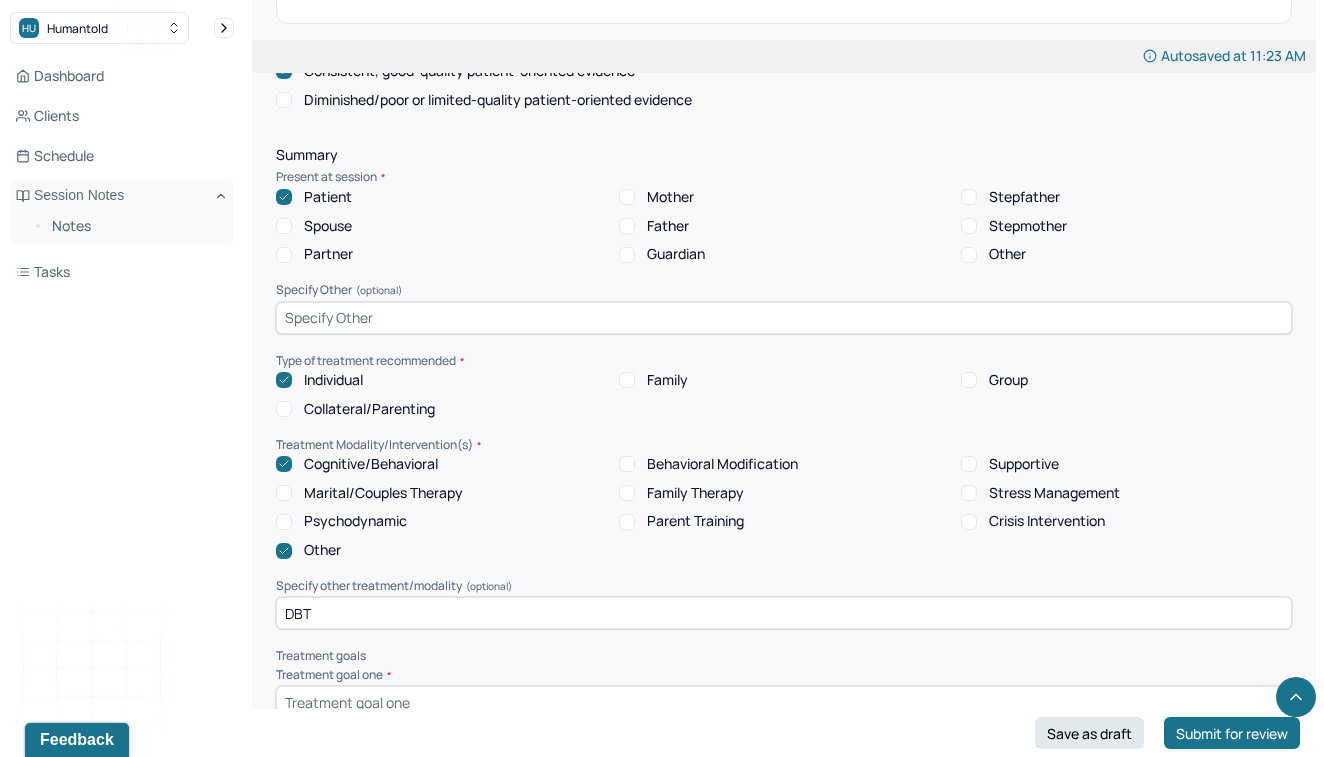 type on "DBT" 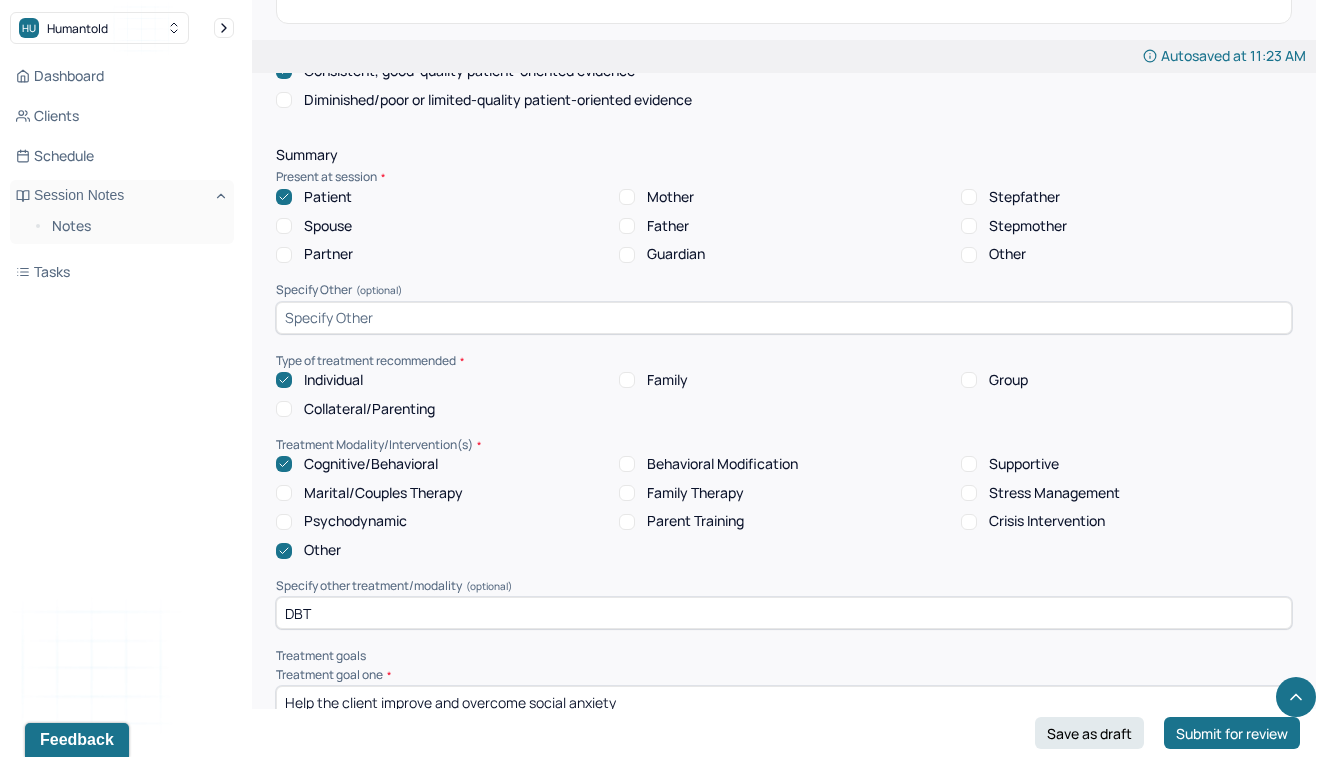 click on "Treatment goals" at bounding box center (784, 656) 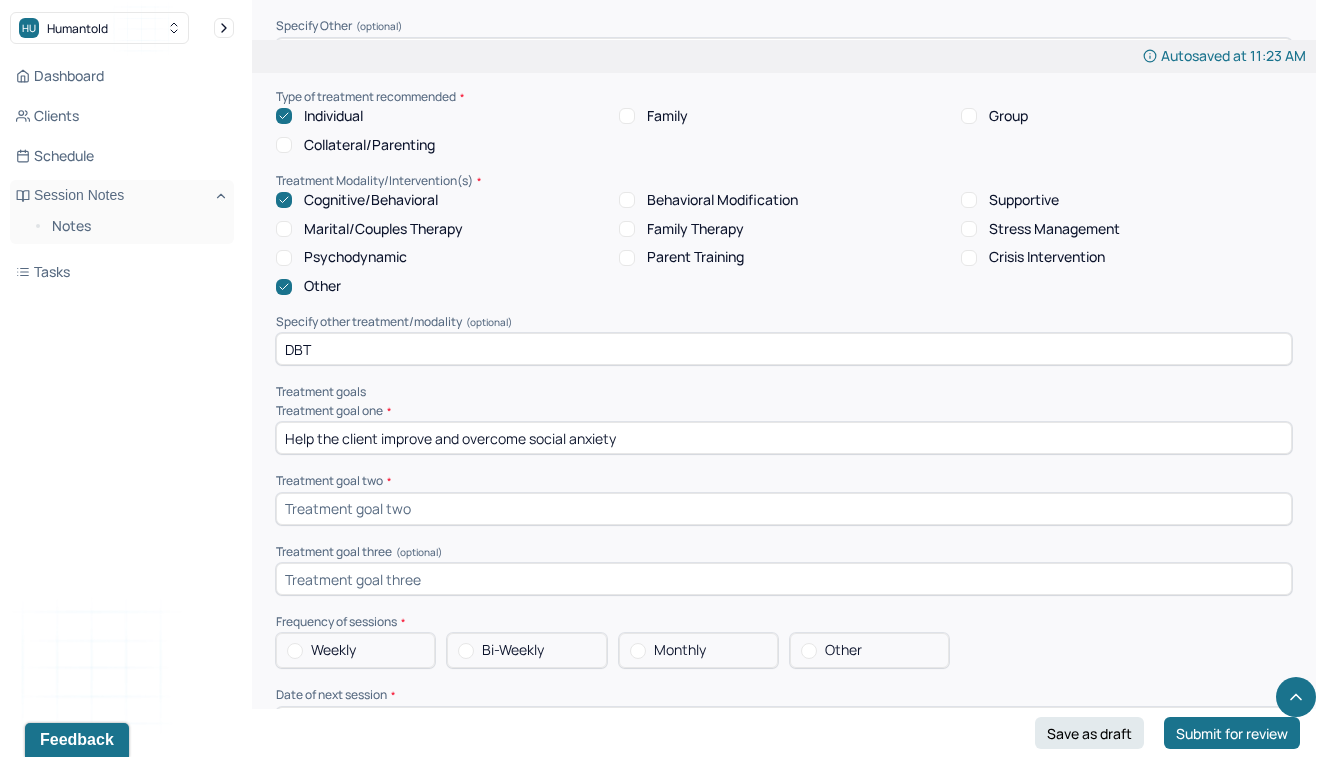 scroll, scrollTop: 8735, scrollLeft: 0, axis: vertical 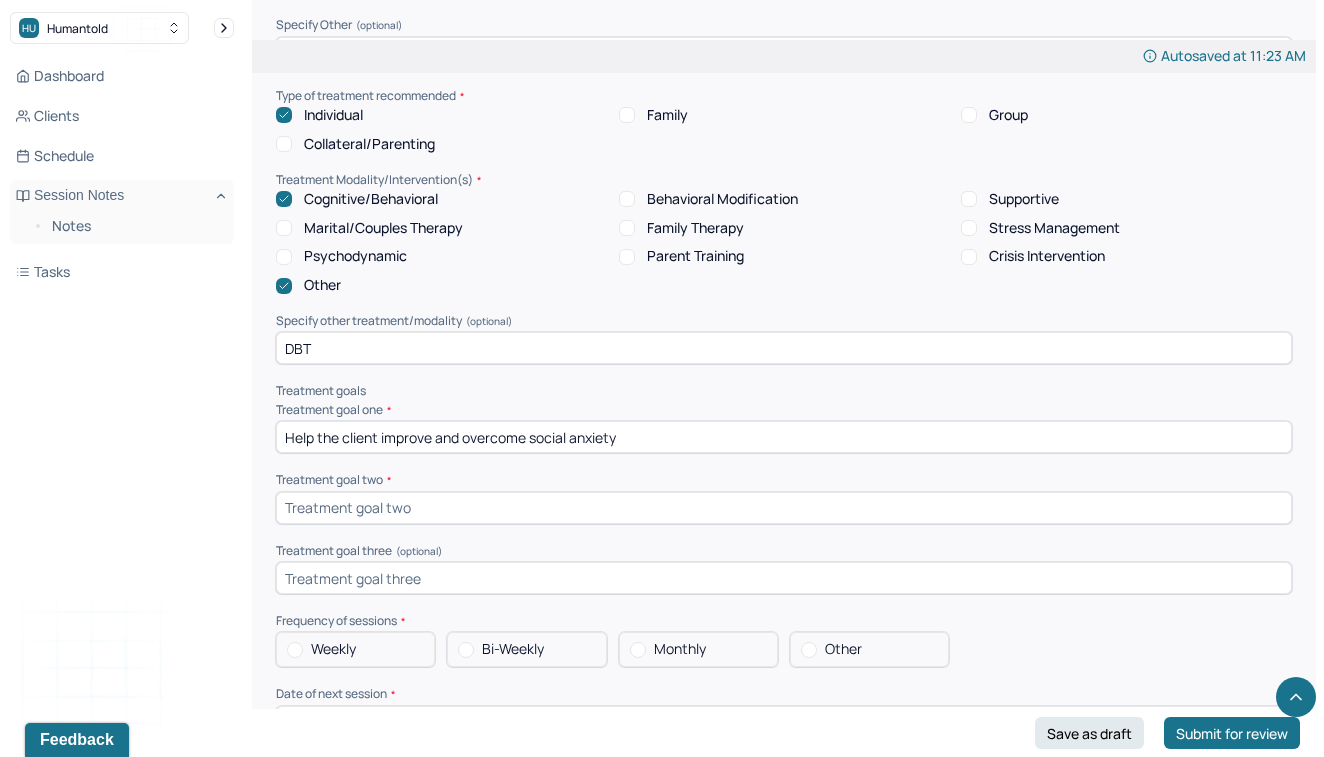 click on "Help the client improve and overcome social anxiety" at bounding box center [784, 437] 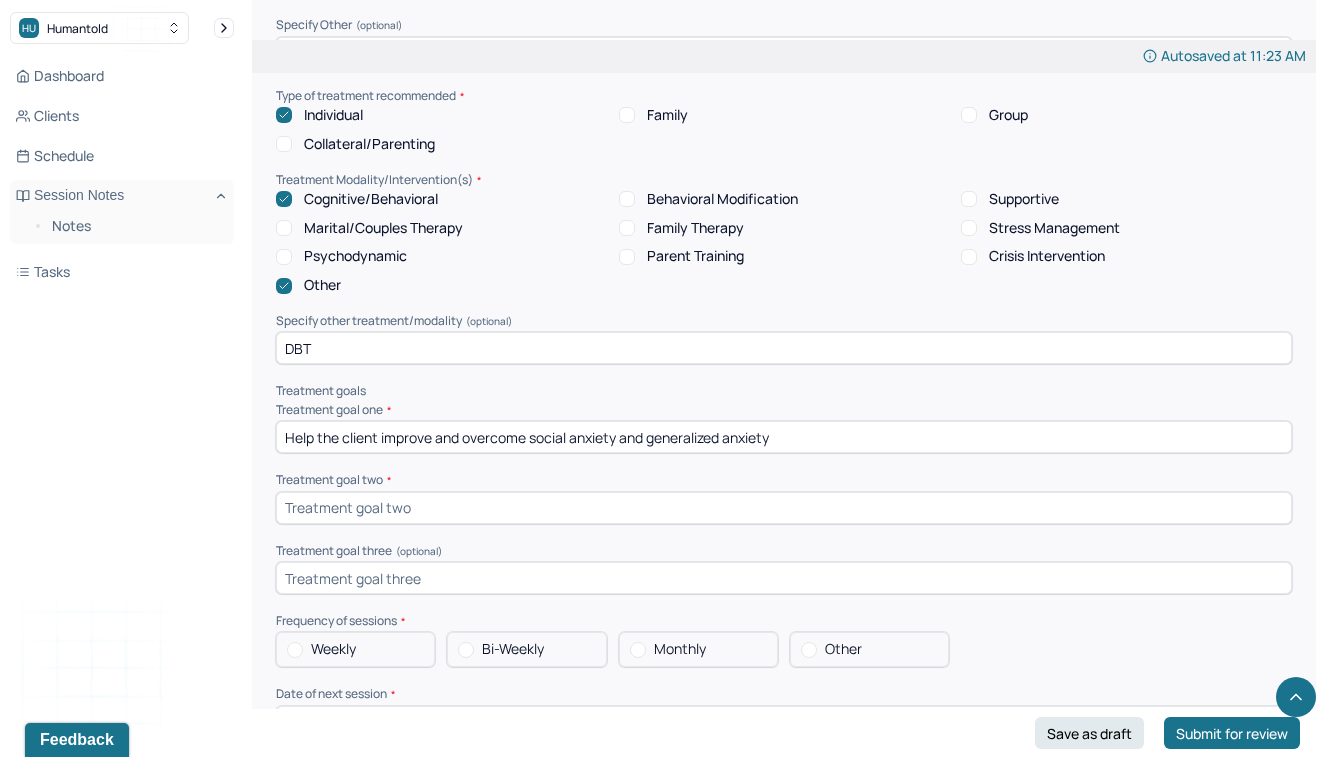 type on "Help the client improve and overcome social anxiety and generalized anxiety" 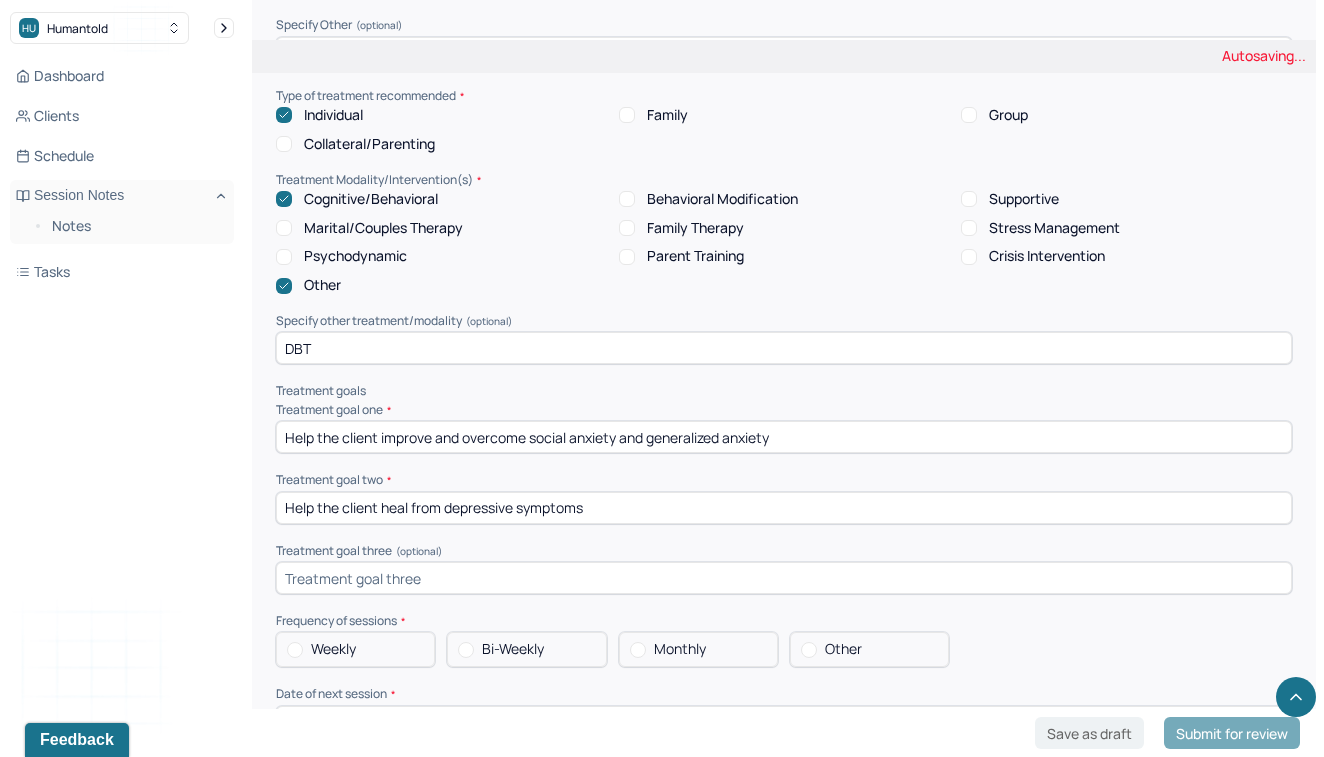 type on "Help the client heal from depressive symptoms" 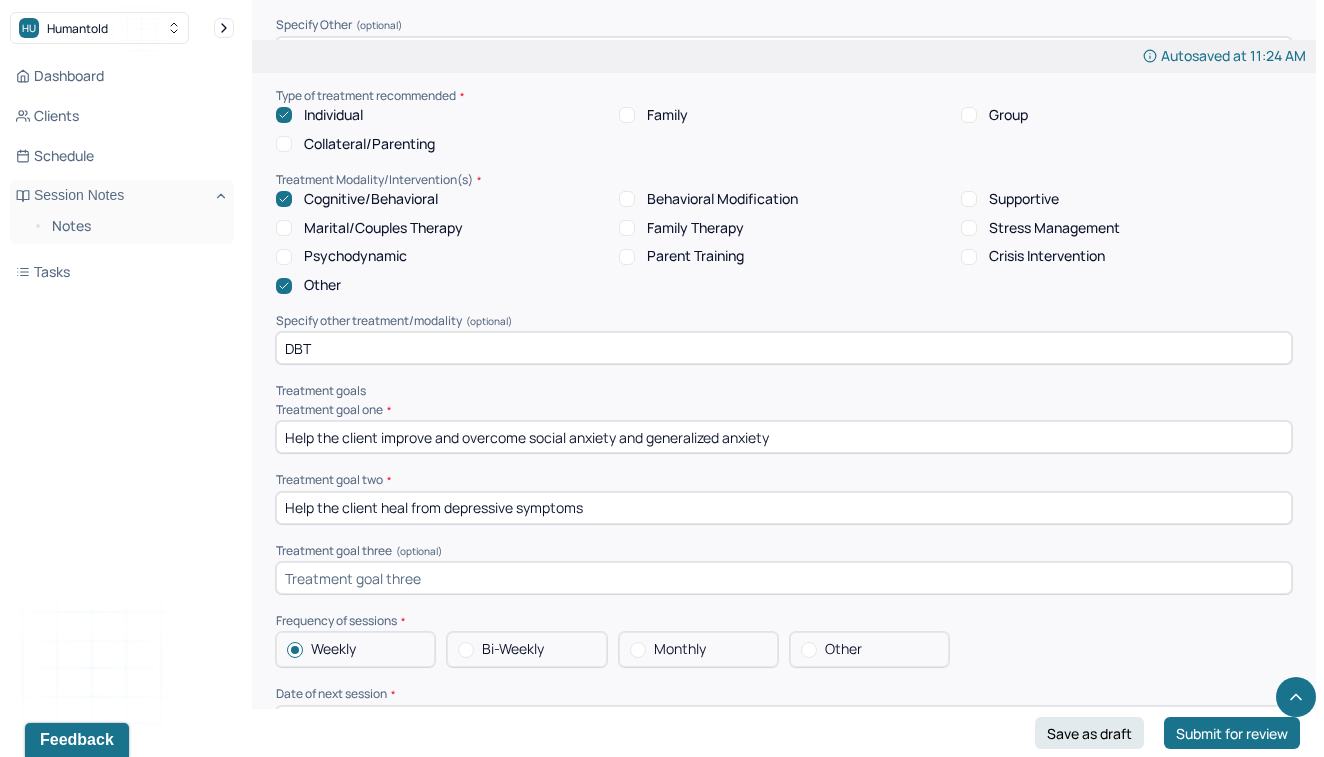 select on "7" 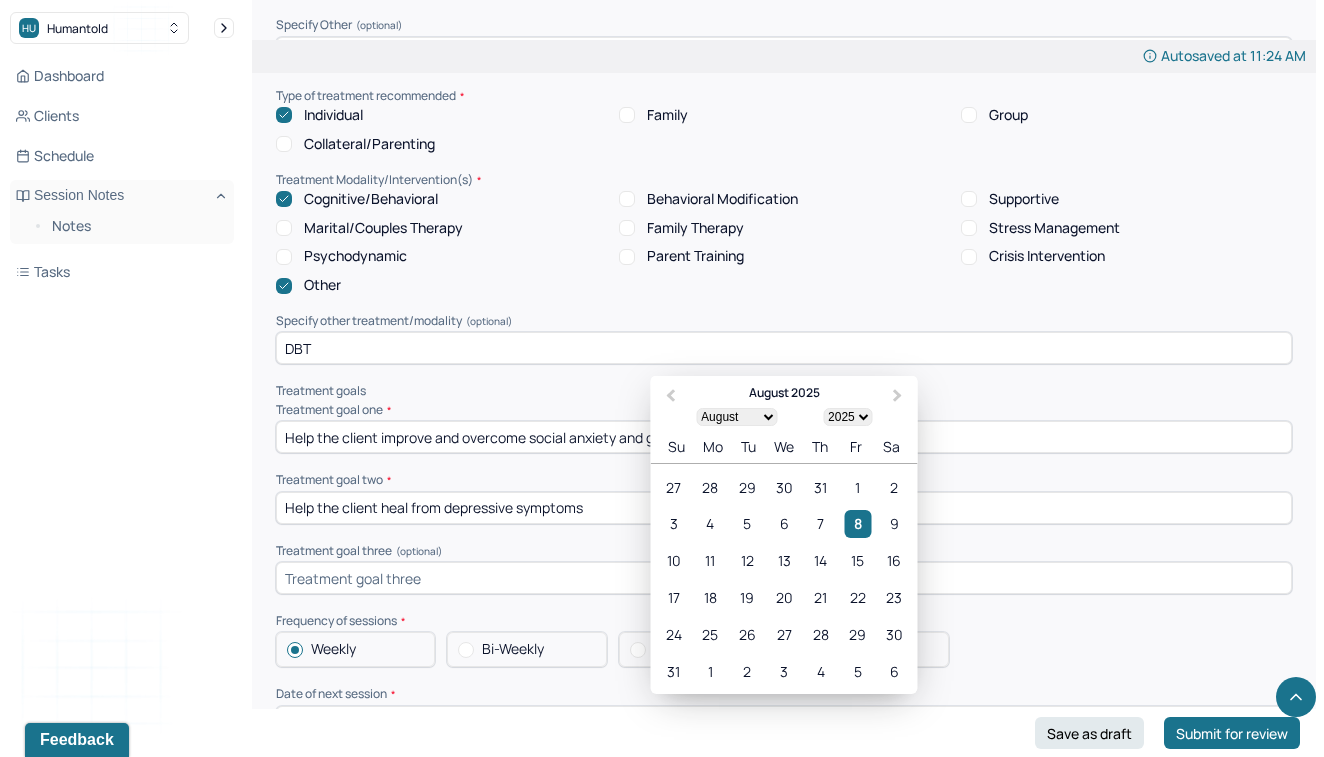 click at bounding box center [784, 722] 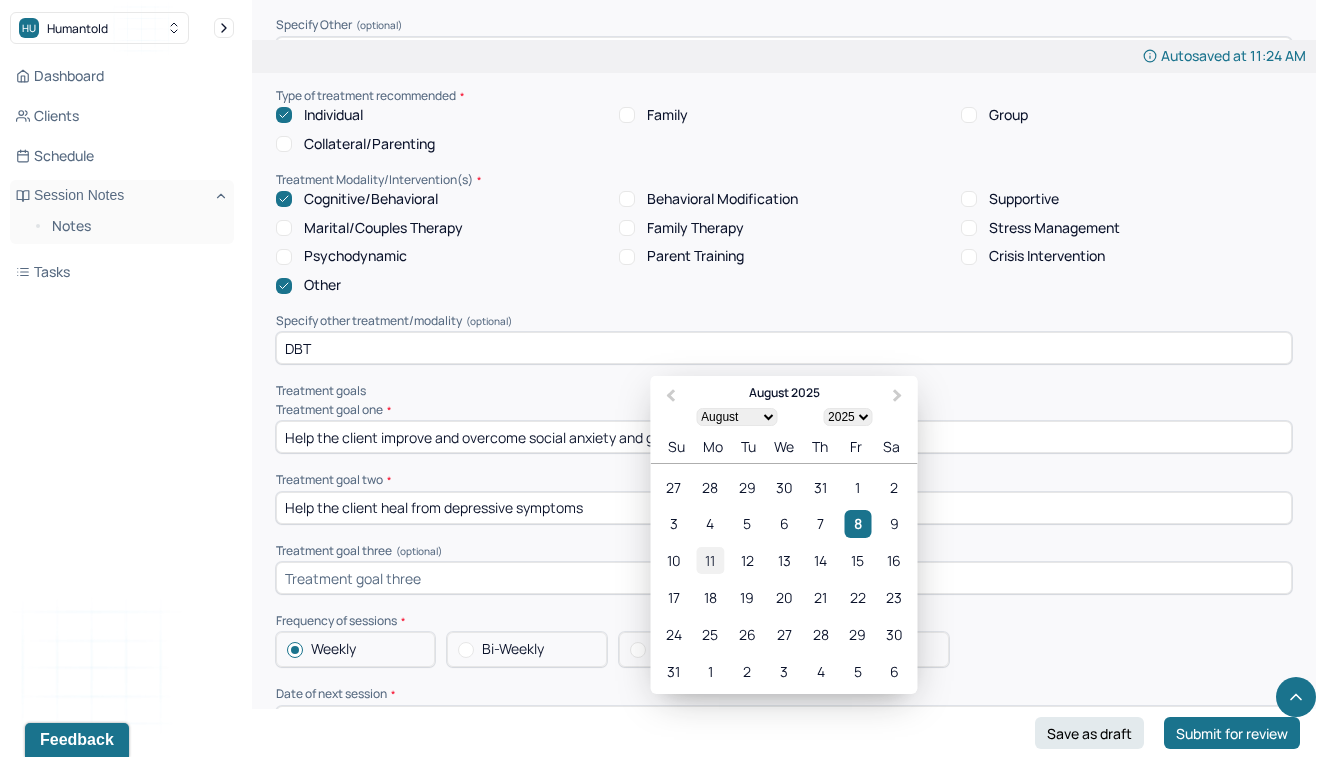 click on "11" at bounding box center (710, 560) 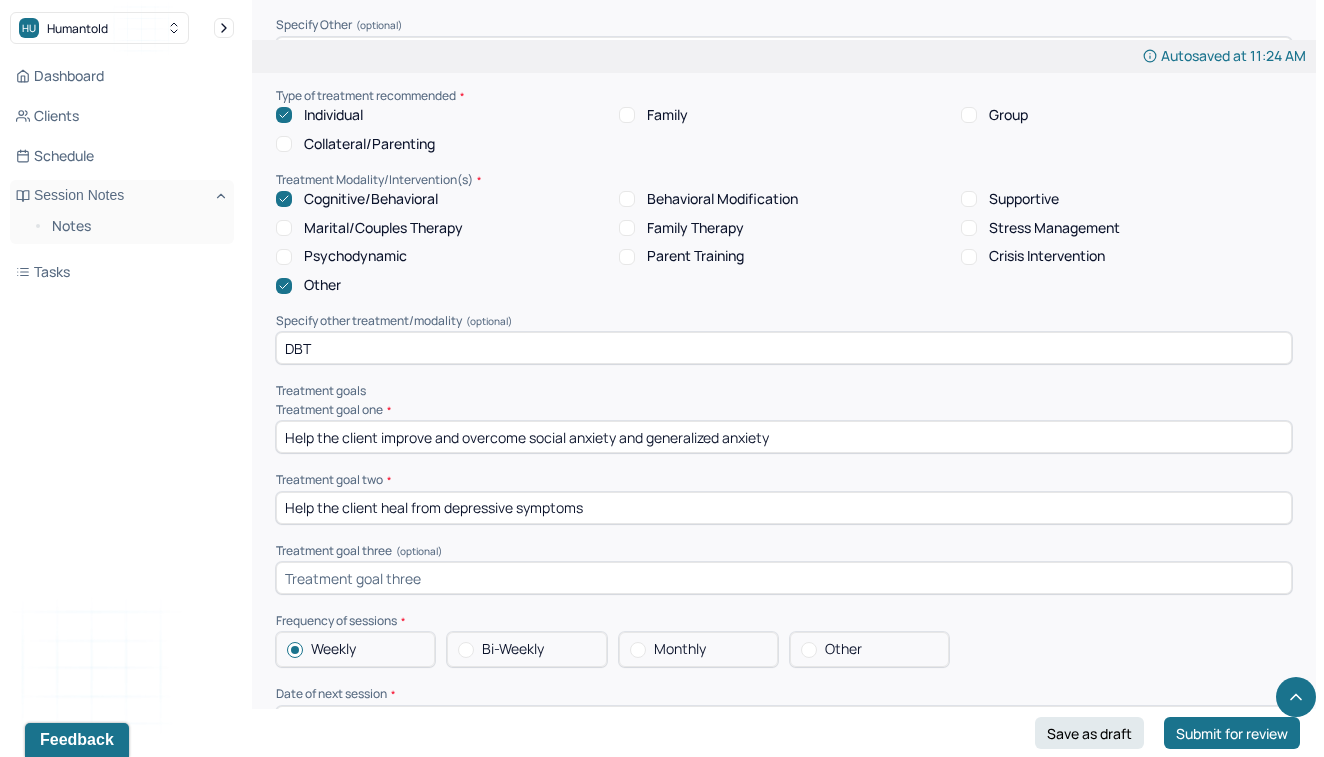 click on "Summary Present at session Patient Mother Stepfather Spouse Father Stepmother Partner Guardian Other Specify Other (optional) Type of treatment recommended Individual Family Group Collateral/Parenting Treatment Modality/Intervention(s) Cognitive/Behavioral Behavioral Modification Supportive Marital/Couples Therapy  Family Therapy Stress Management Psychodynamic Parent Training Crisis Intervention Other Specify other treatment/modality (optional) DBT Treatment goals Treatment goal one * Help the client improve and overcome social anxiety and generalized anxiety Treatment goal two * Help the client heal from depressive symptoms Treatment goal three (optional) Frequency of sessions Weekly Bi-Weekly Monthly Other Date of next session * [DATE] Subjective report Summary Prognosis Please write at least 1-2 sentences about the likely outcome/development of the symptoms/challenges Communication Factors impacting treatment Caregiver emotions or behaviors interfered with the caregiver's understanding and ability" at bounding box center [784, 672] 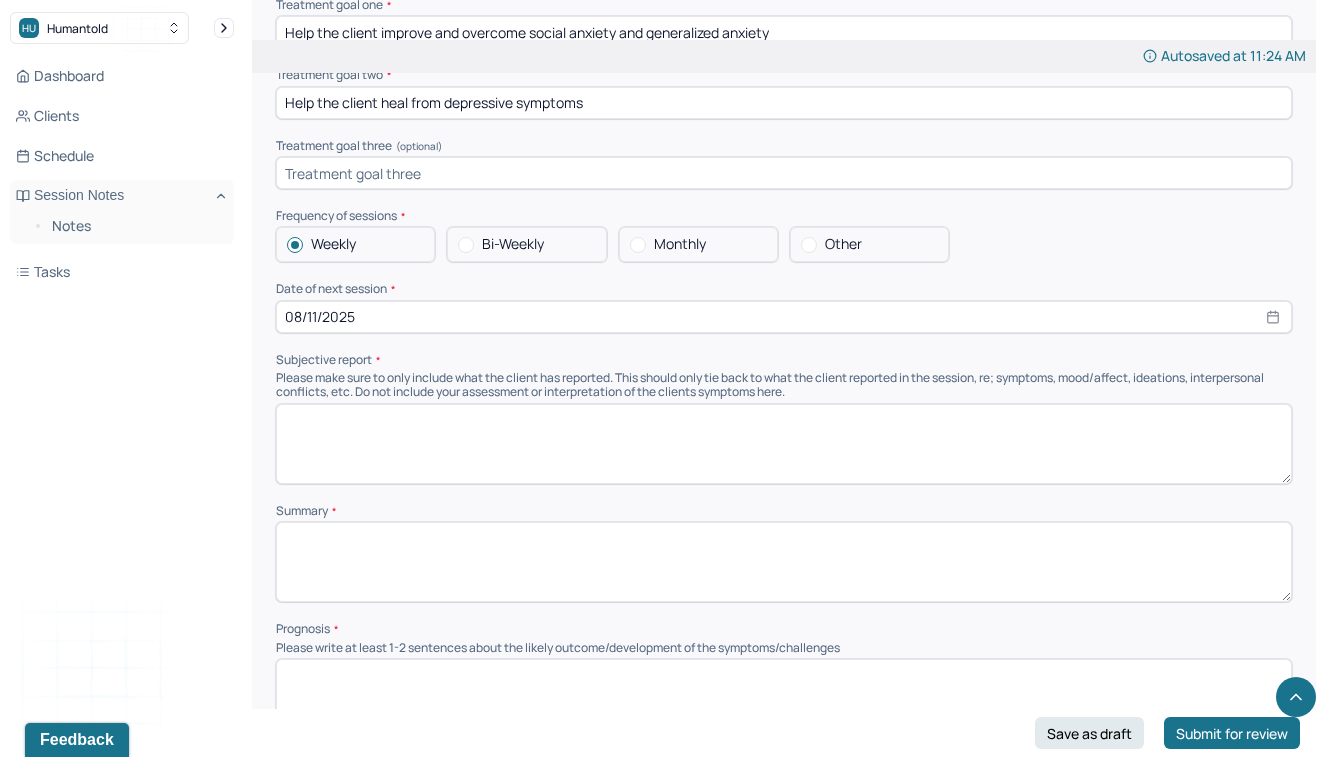 scroll, scrollTop: 9146, scrollLeft: 0, axis: vertical 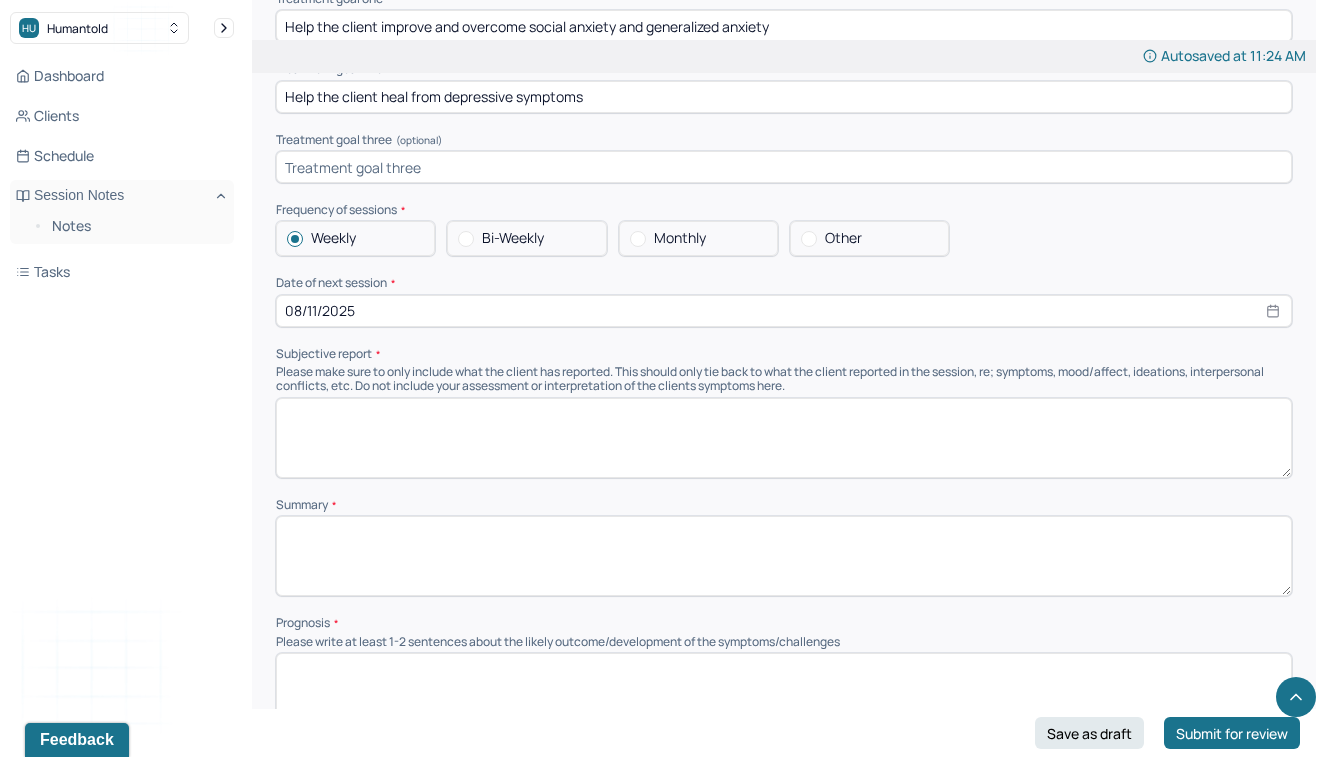 click at bounding box center (784, 438) 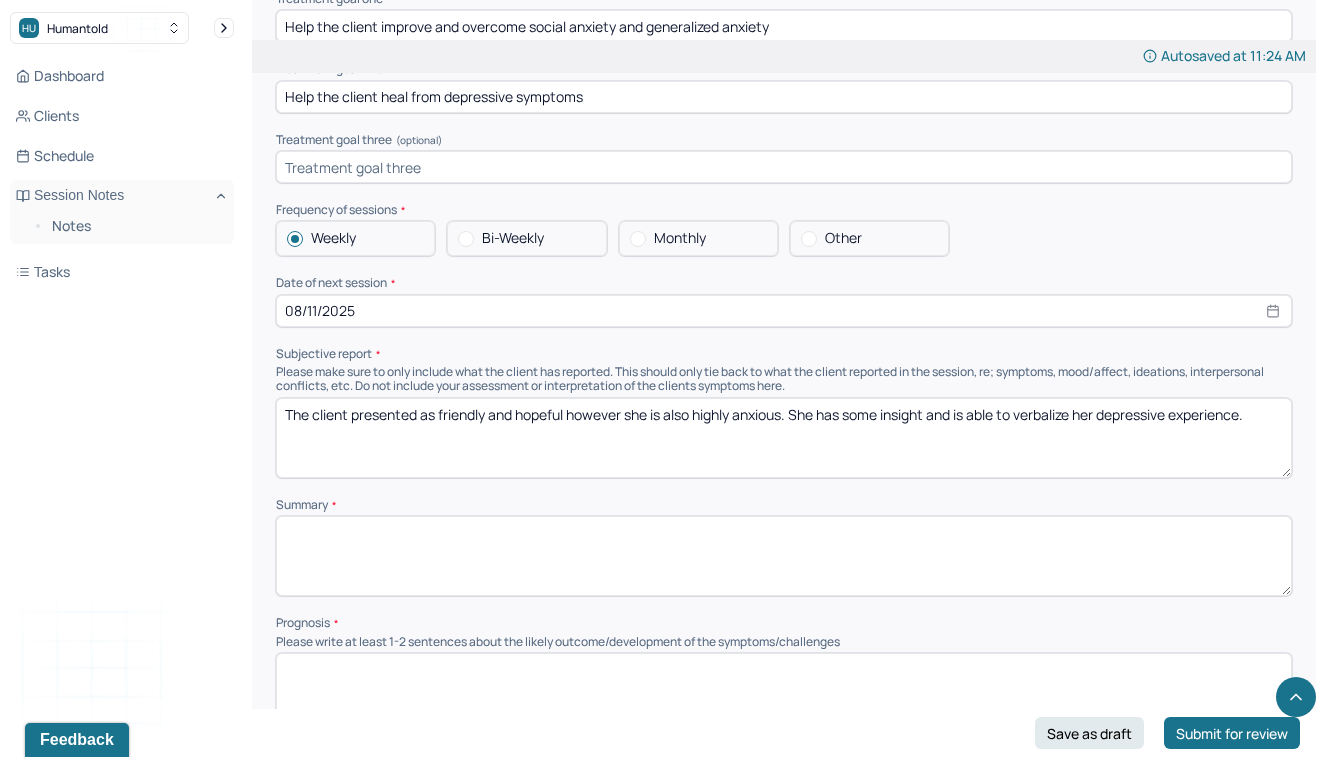type on "The client presented as friendly and hopeful however she is also highly anxious. She has some insight and is able to verbalize her depressive experience." 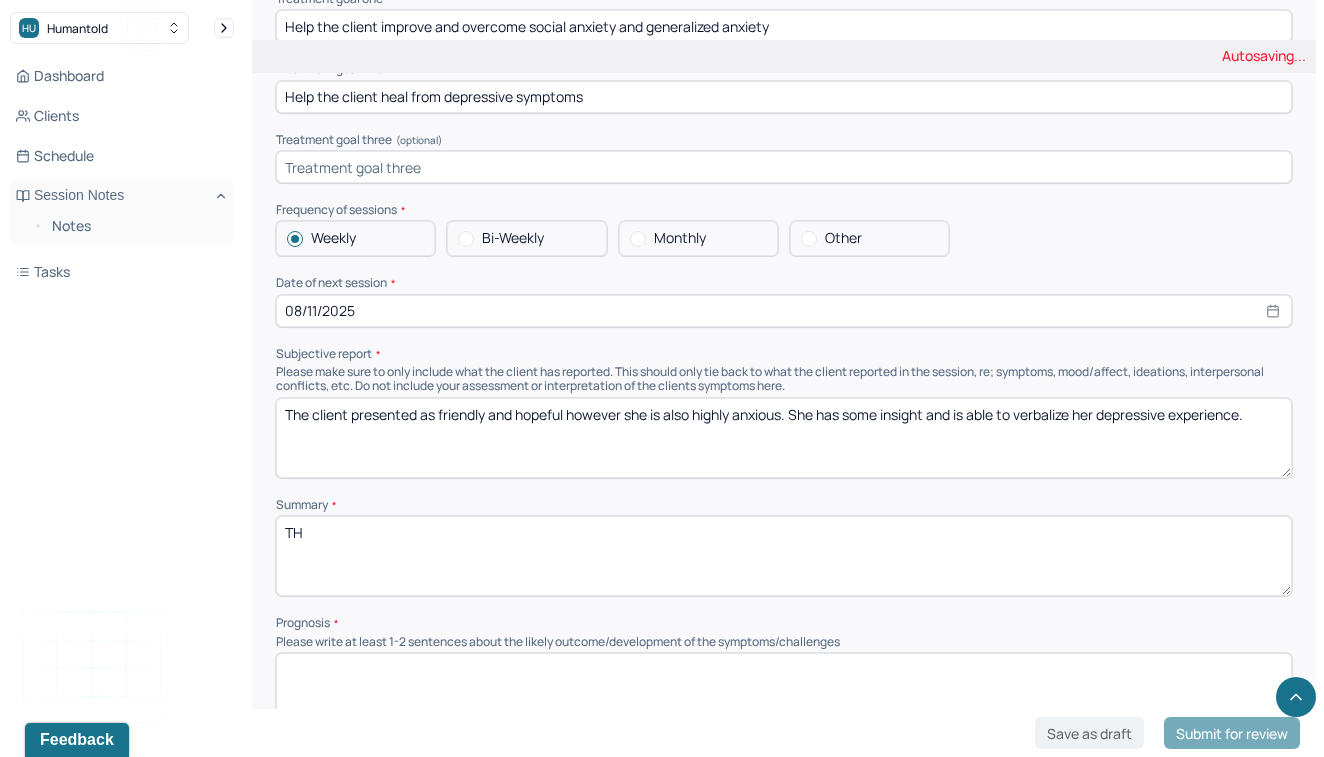 click on "TH" at bounding box center [784, 556] 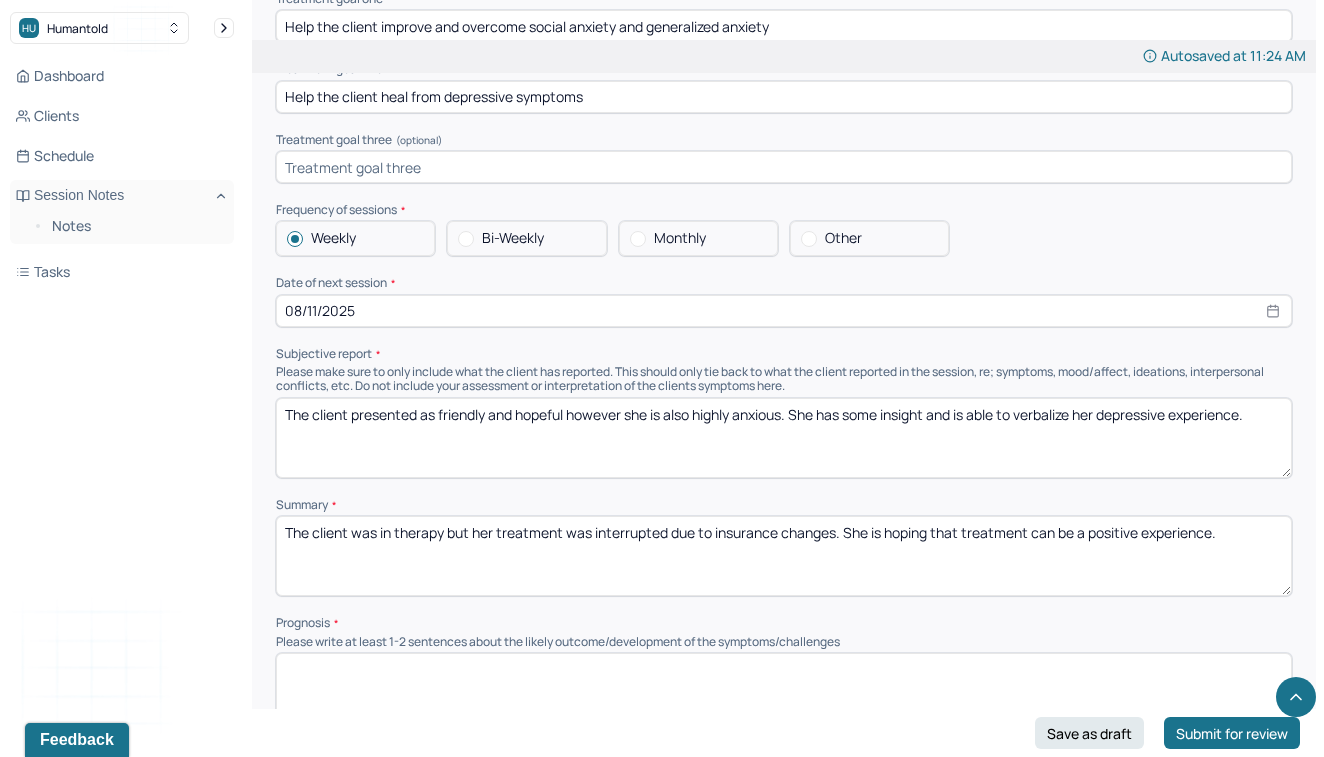 type on "The client was in therapy but her treatment was interrupted due to insurance changes. She is hoping that treatment can be a positive experience." 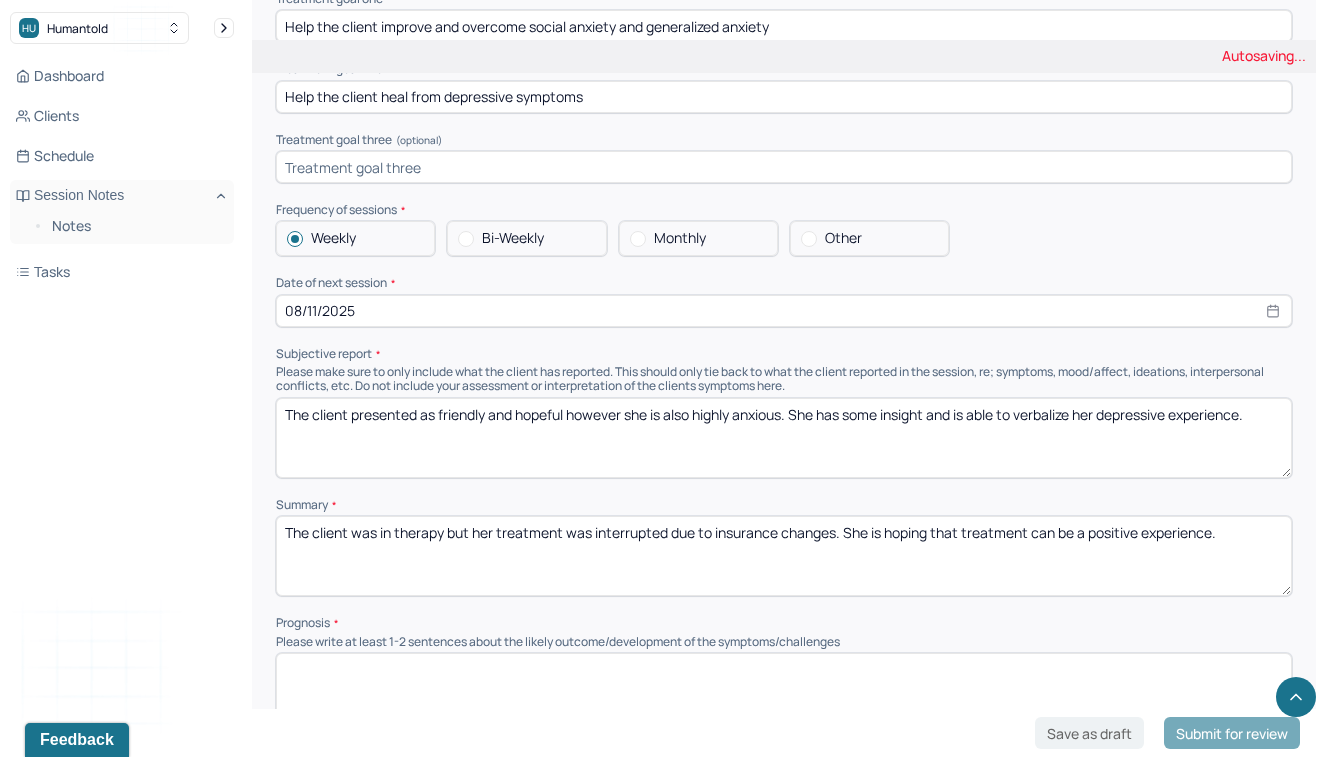 click at bounding box center (784, 693) 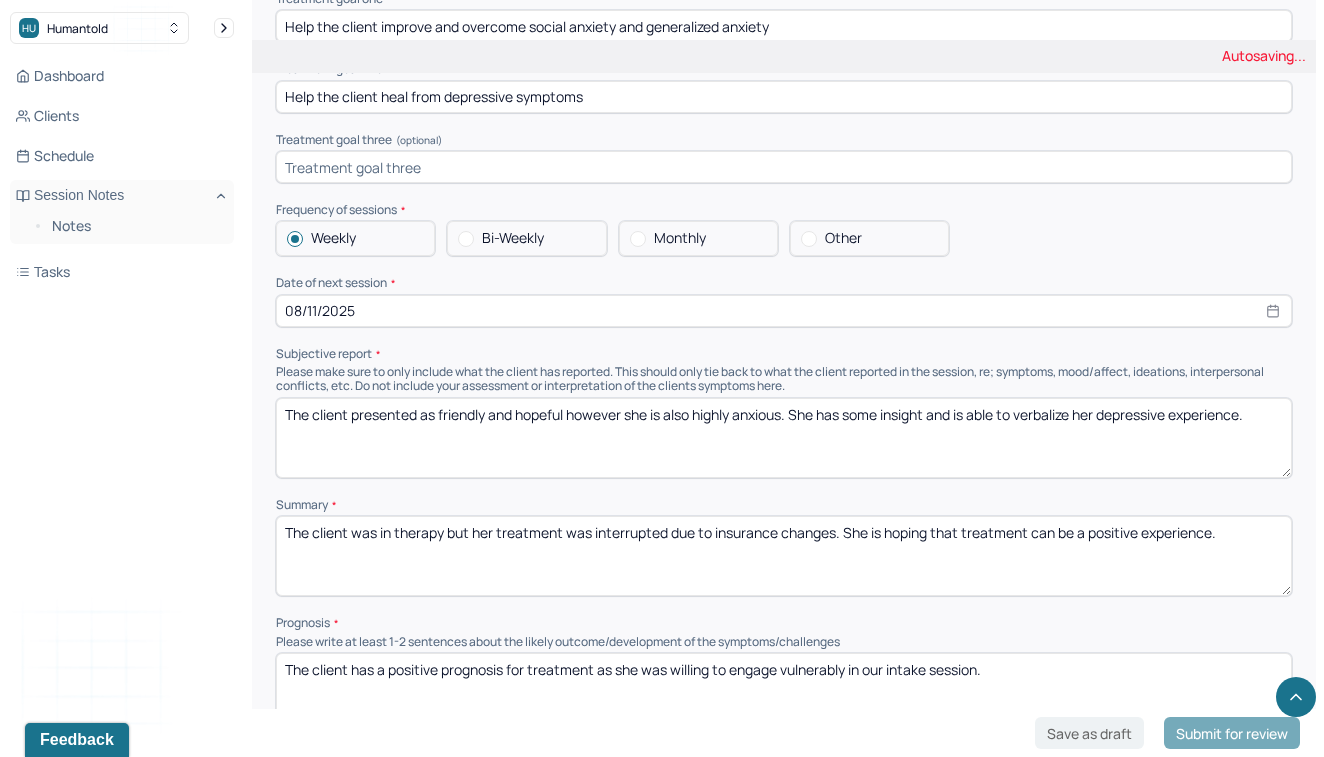 type on "The client has a positive prognosis for treatment as she was willing to engage vulnerably in our intake session." 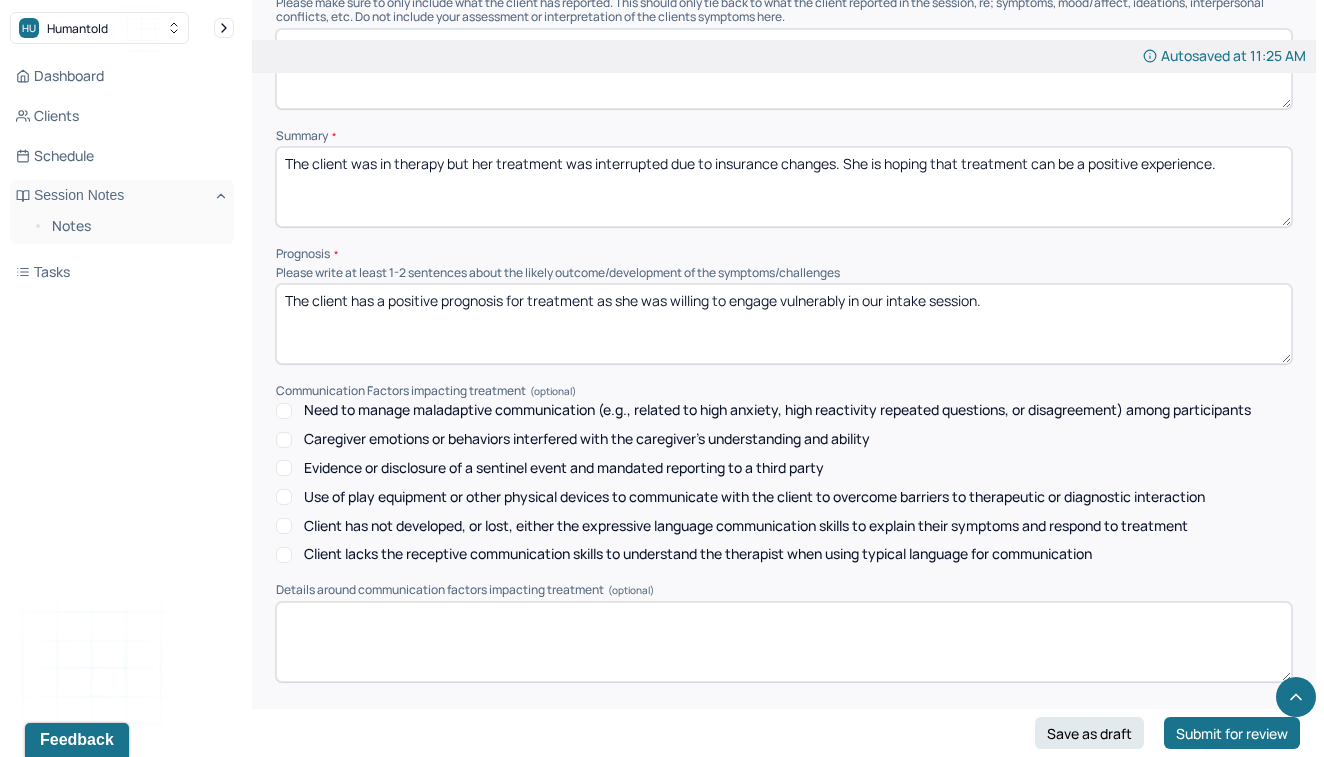 scroll, scrollTop: 9508, scrollLeft: 0, axis: vertical 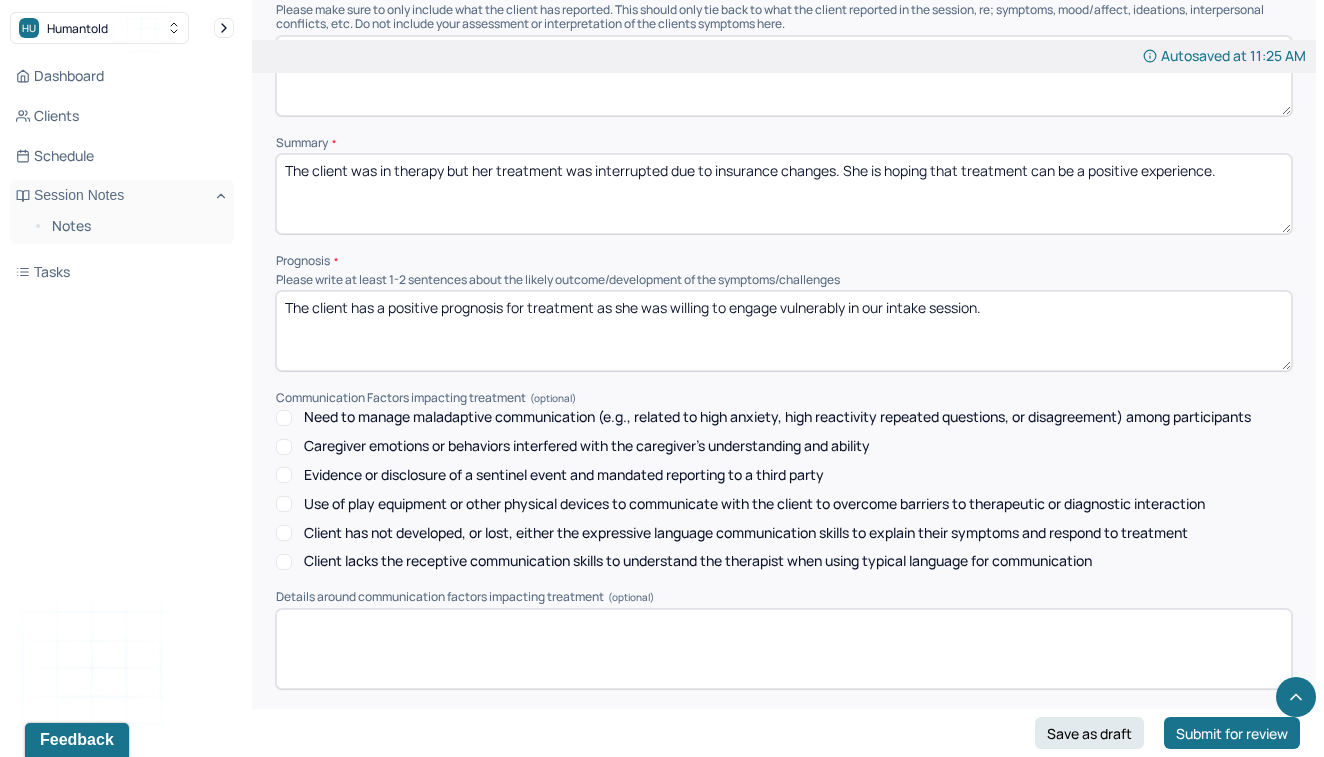 click at bounding box center (784, 813) 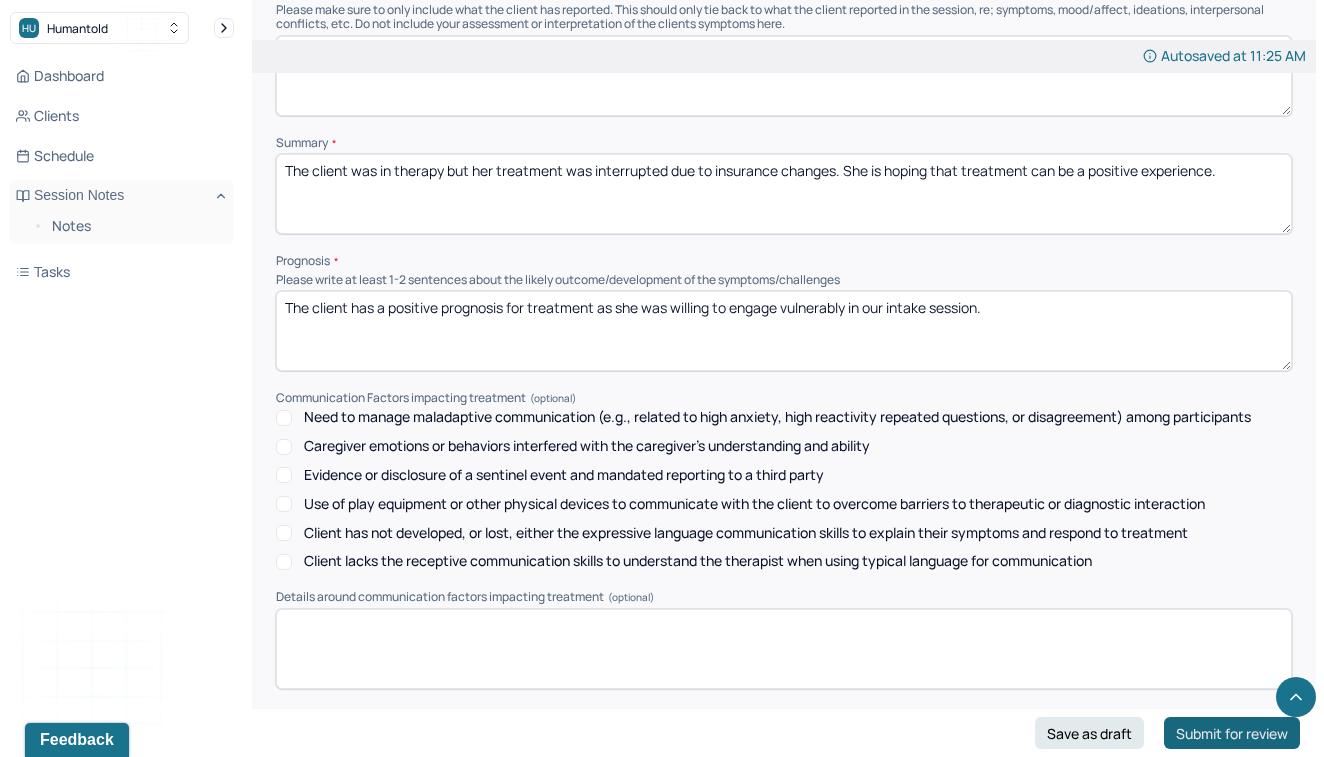 type on "JC" 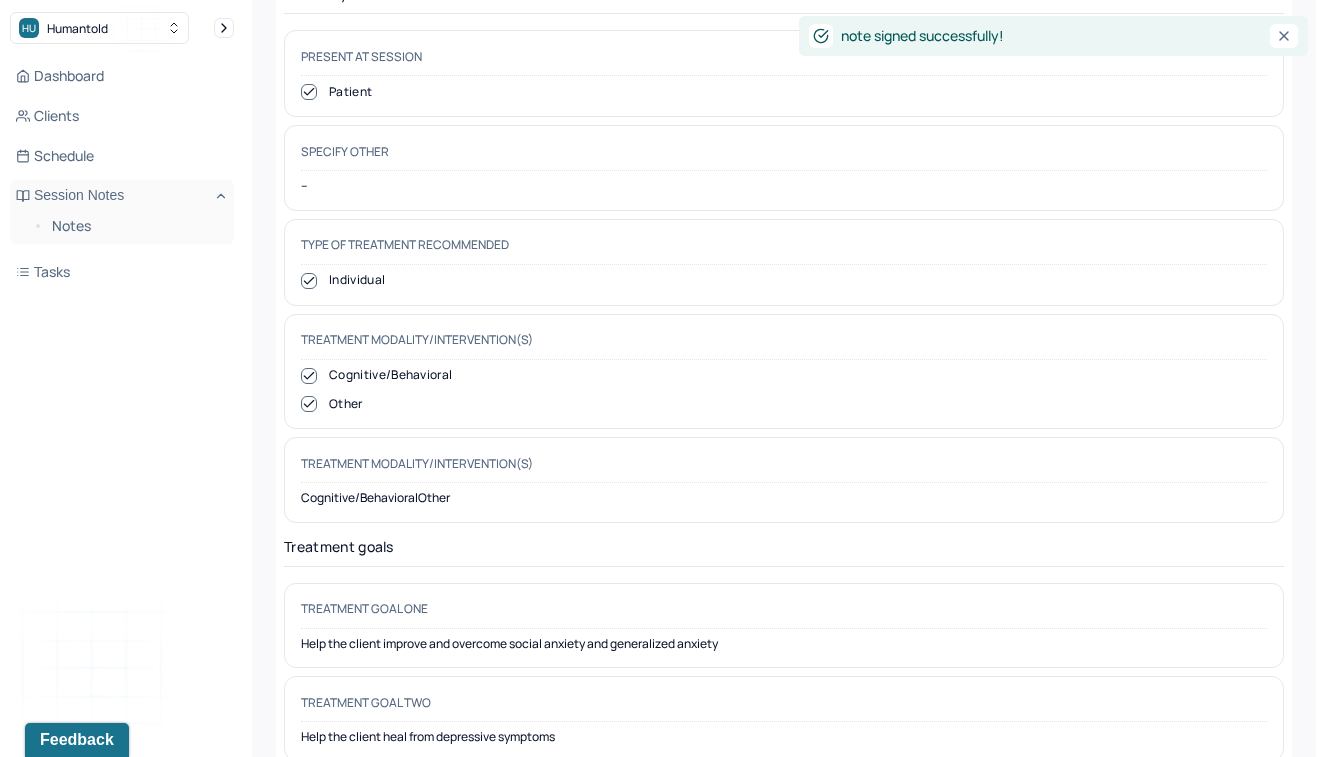 scroll, scrollTop: 0, scrollLeft: 0, axis: both 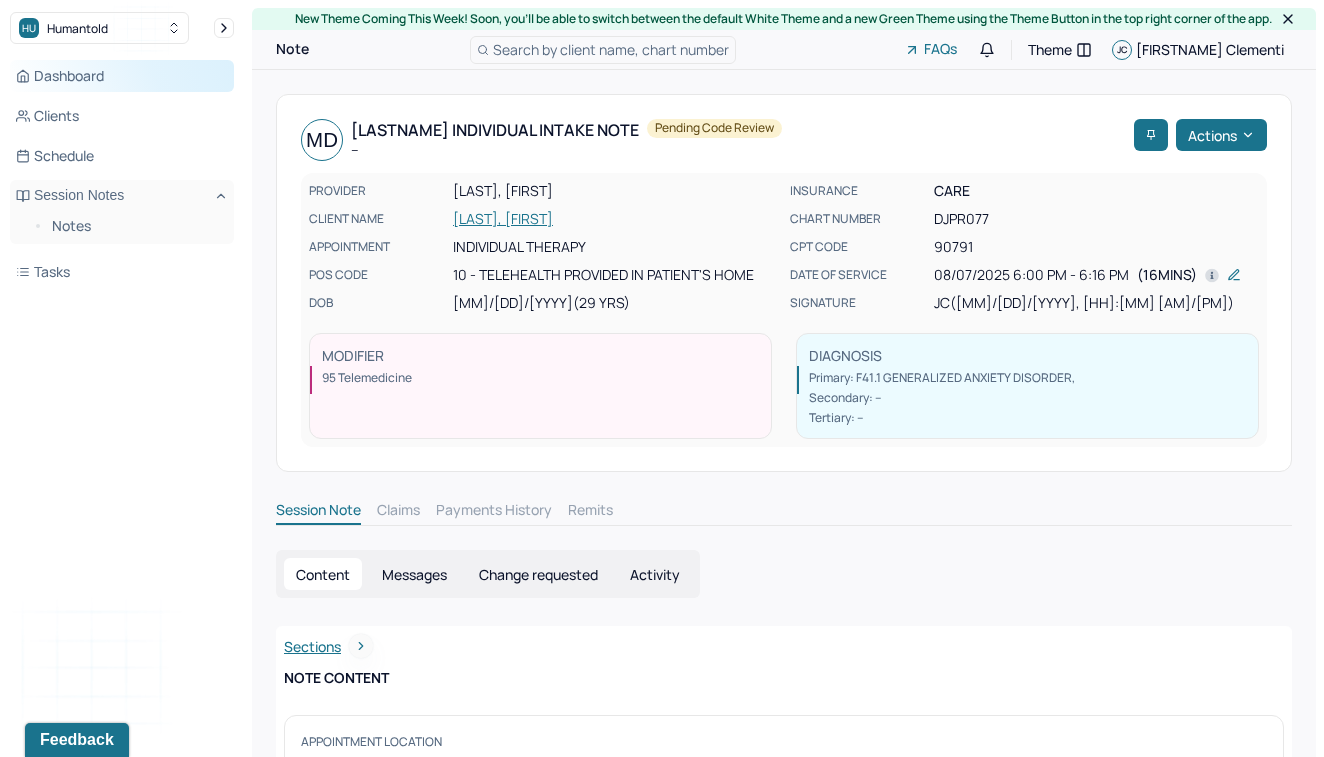 click on "Dashboard" at bounding box center (122, 76) 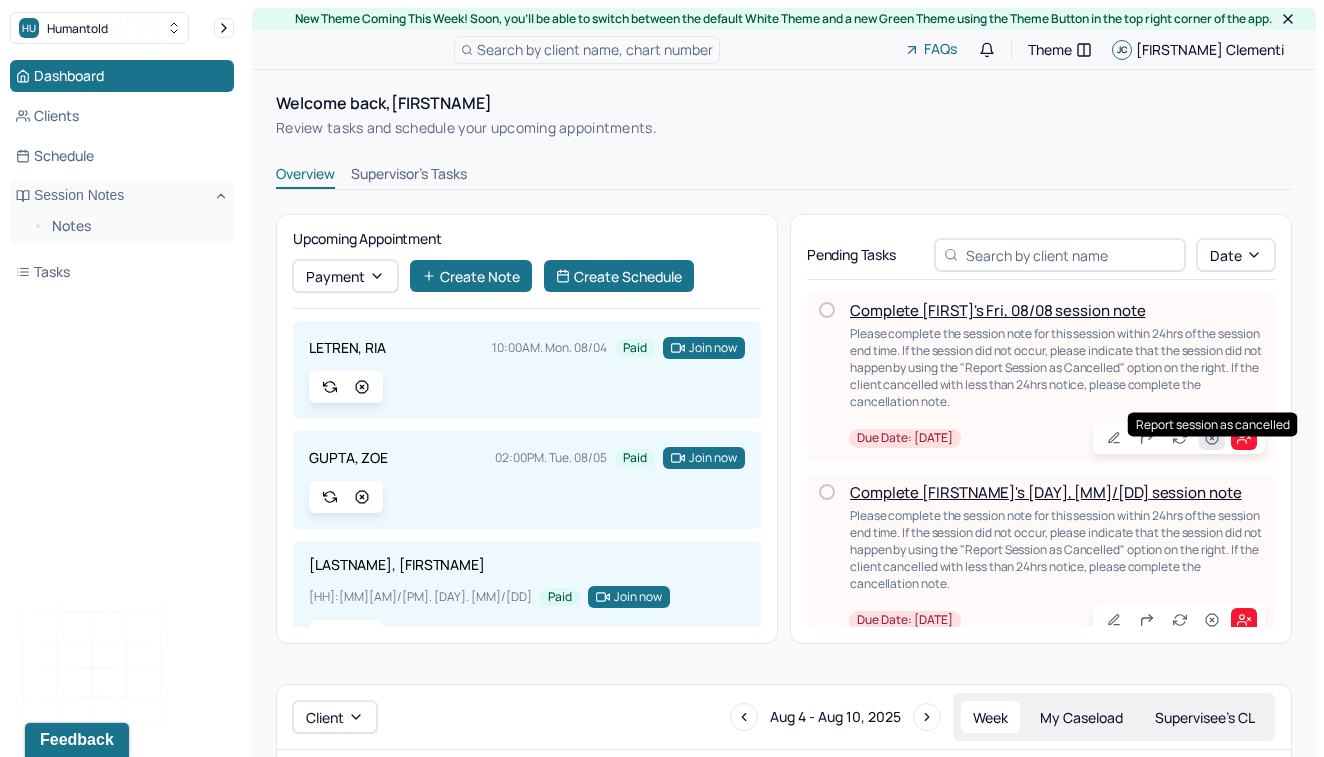 click 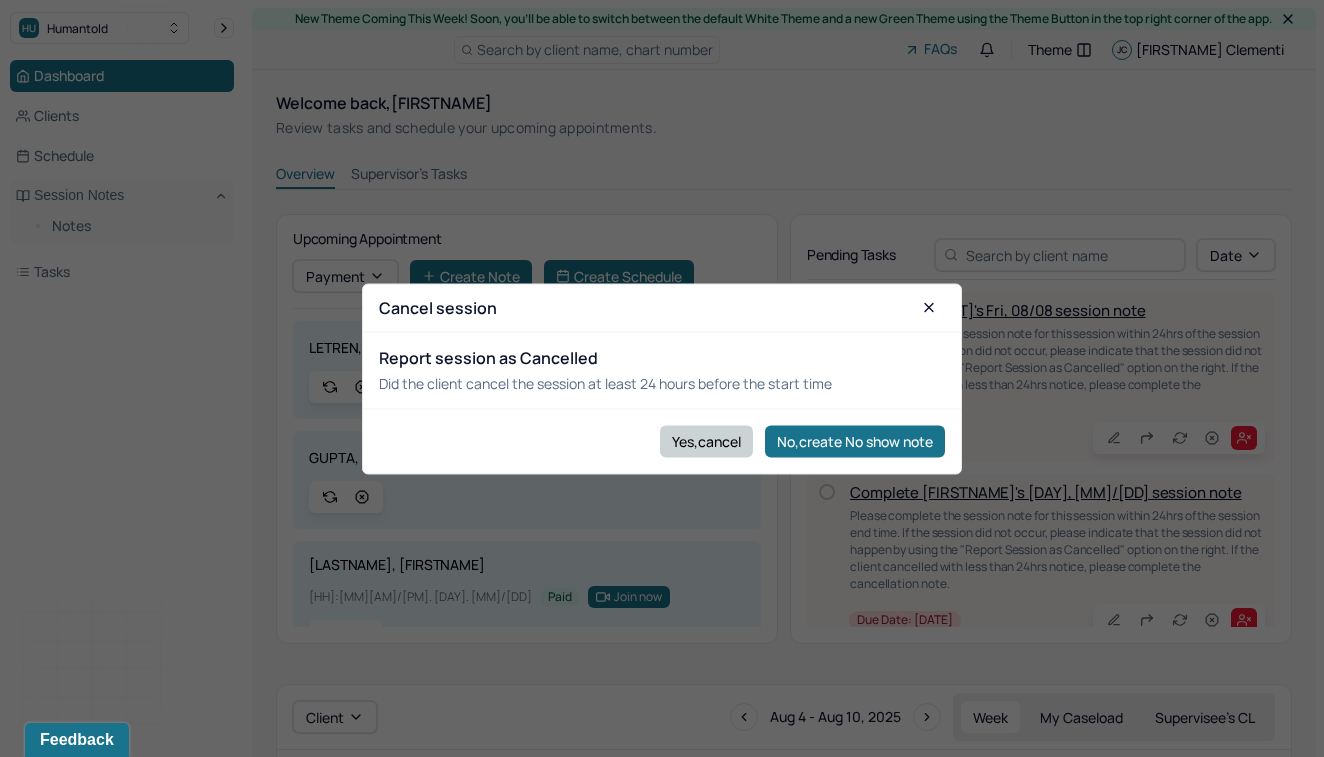 click on "Yes,cancel" at bounding box center [706, 441] 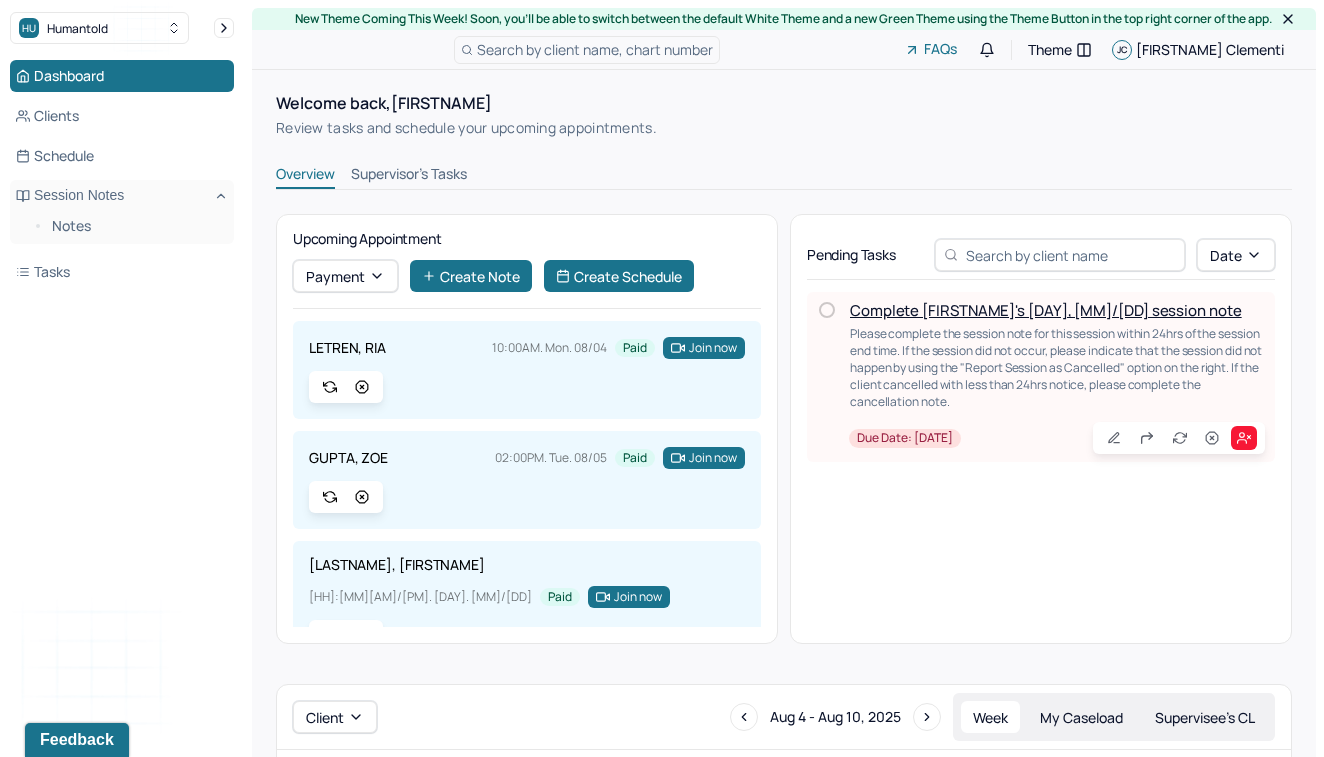click on "Complete [FIRSTNAME]'s [DAY], [MM]/[DD] session note" at bounding box center (1046, 310) 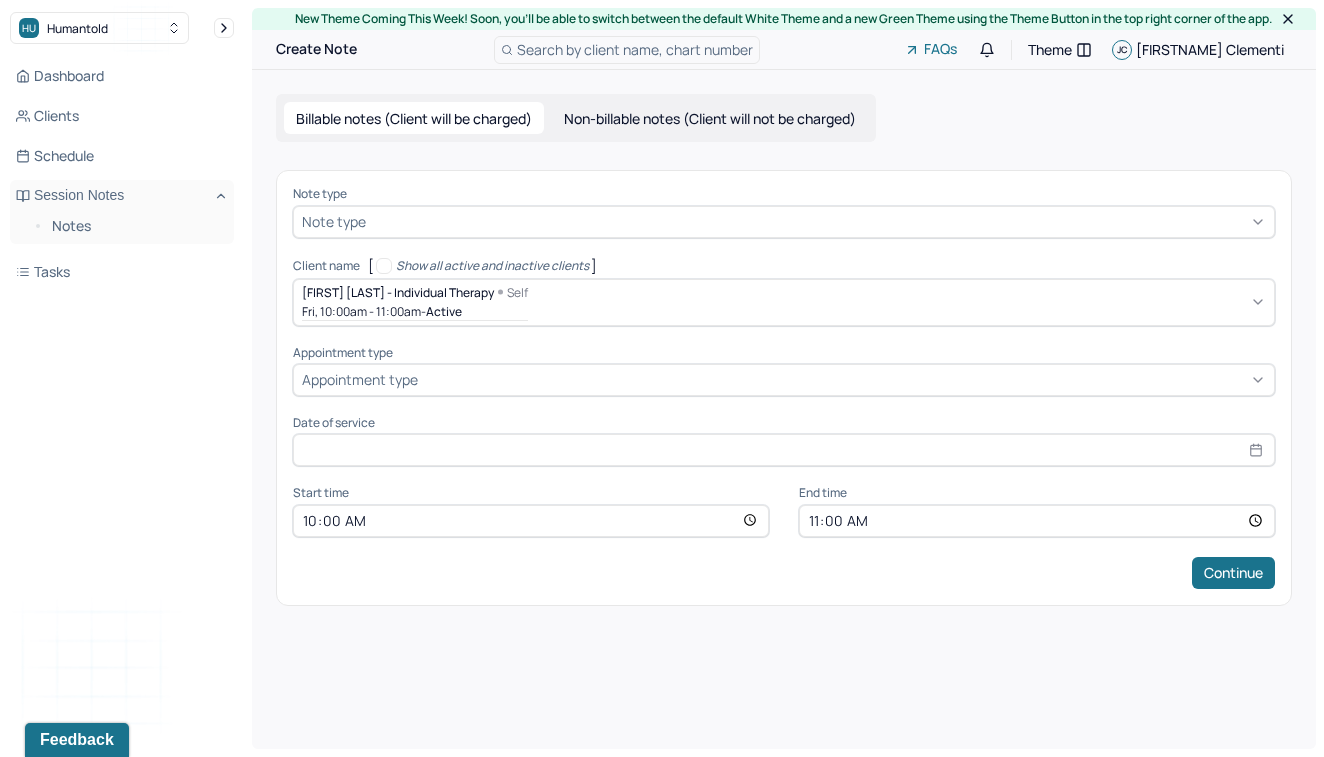 type on "[MONTH] [DAY], [YEAR]" 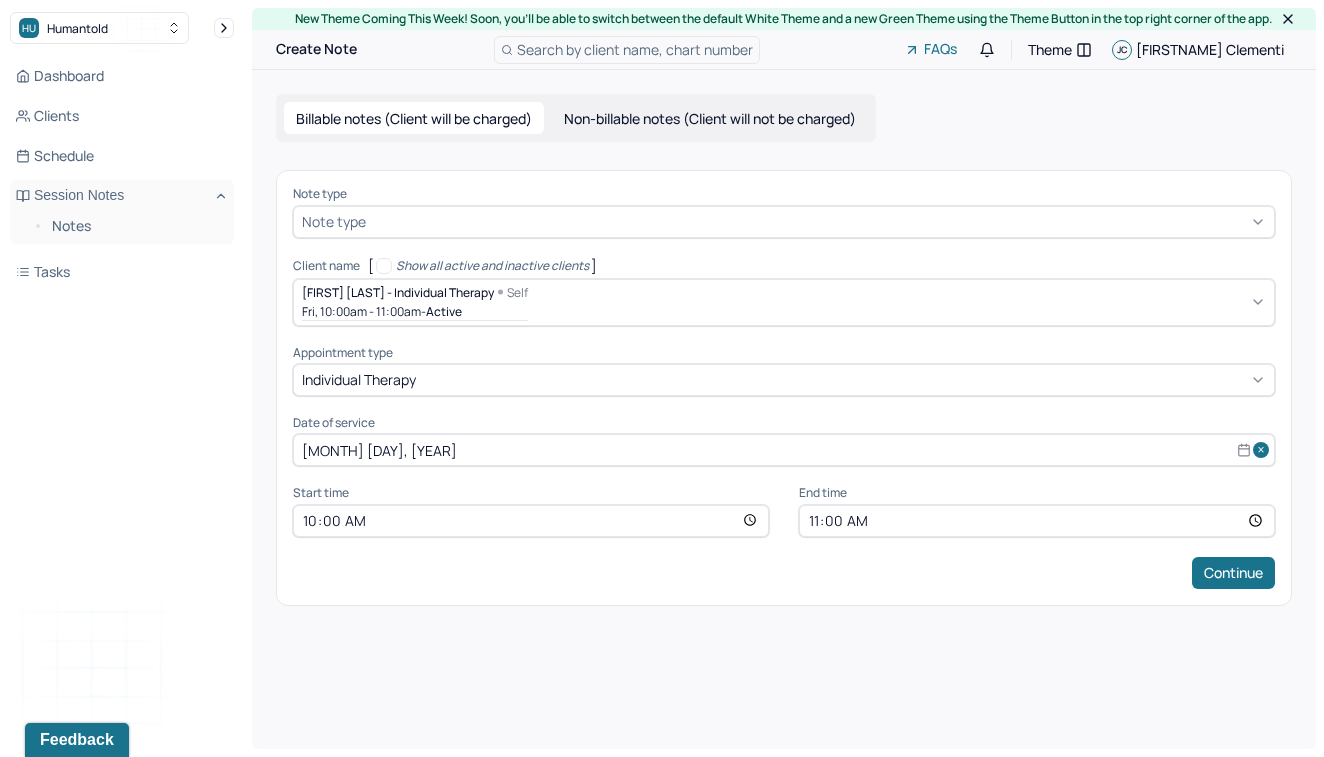click at bounding box center [818, 221] 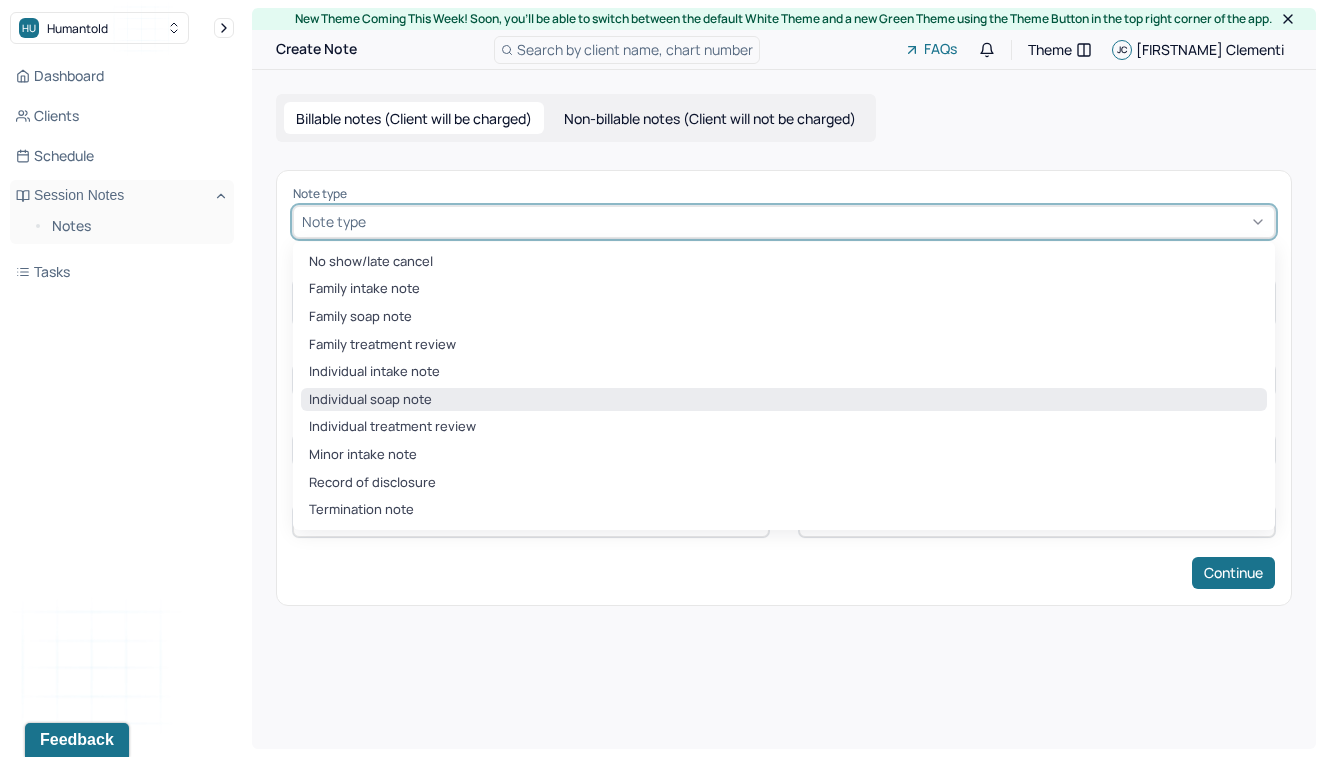 click on "Individual soap note" at bounding box center [784, 400] 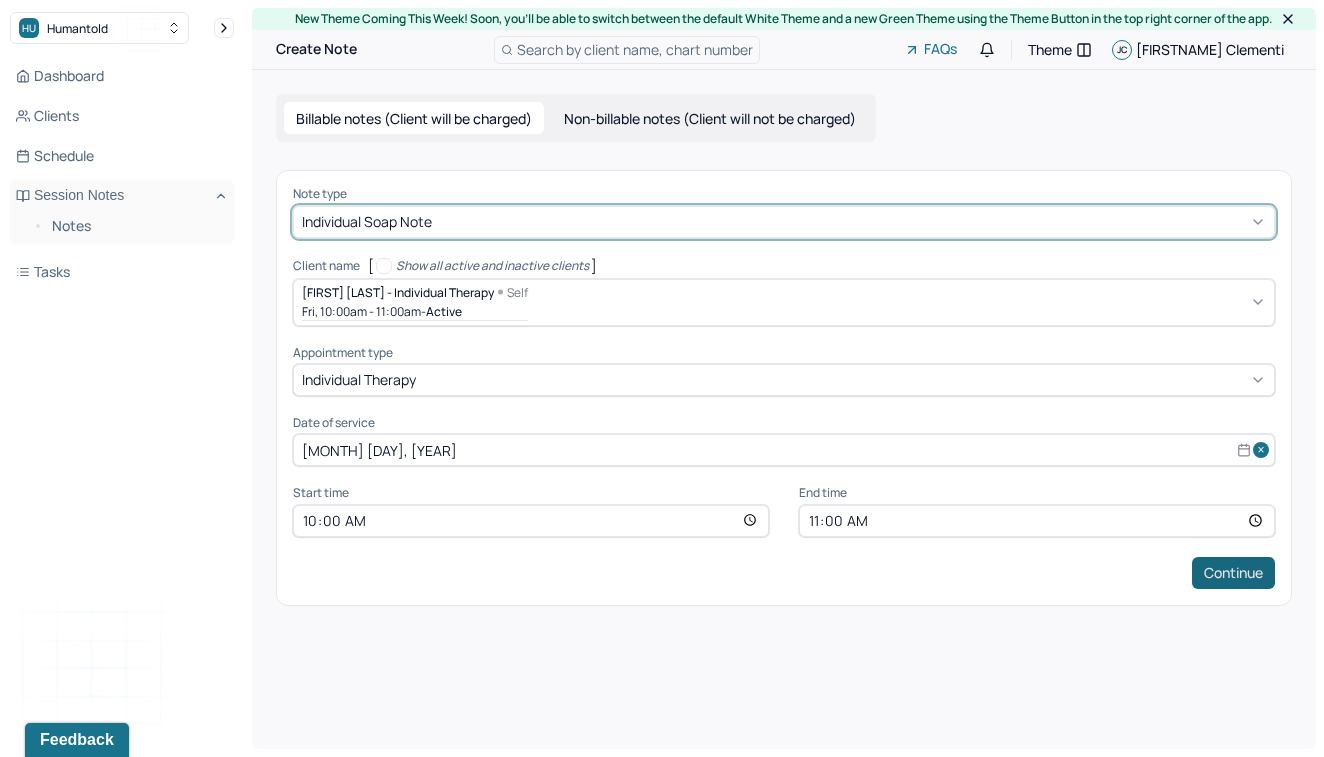 click on "Continue" at bounding box center (1233, 573) 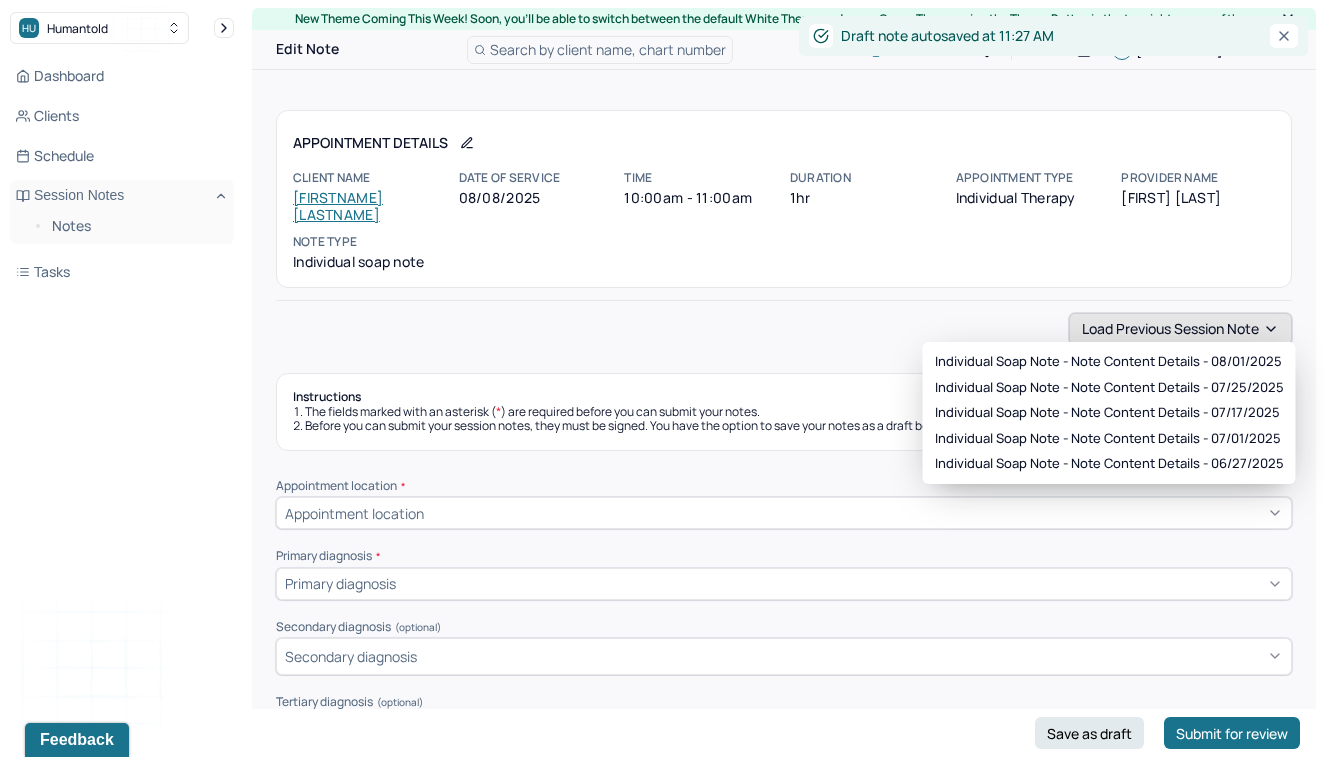 click on "Load previous session note" at bounding box center (1180, 329) 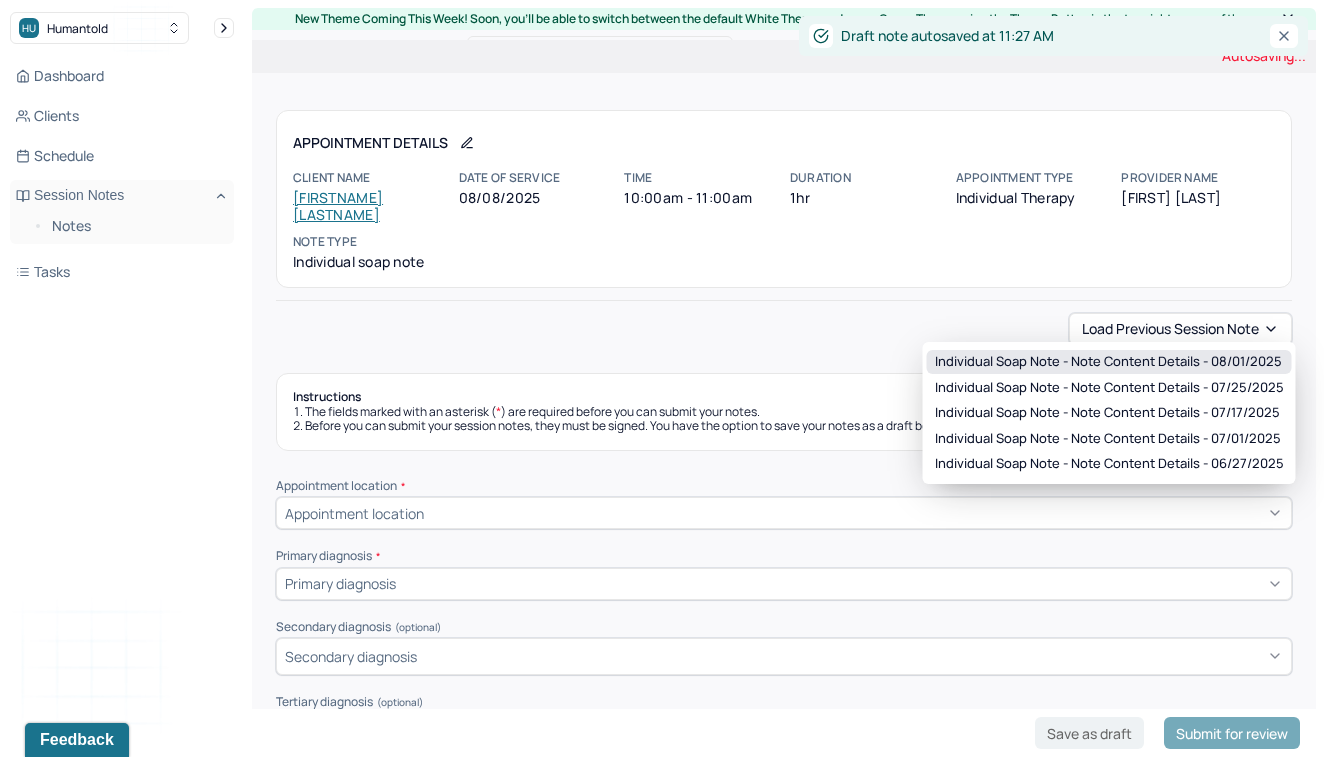click on "Individual soap note   - Note content Details -   08/01/2025" at bounding box center [1108, 362] 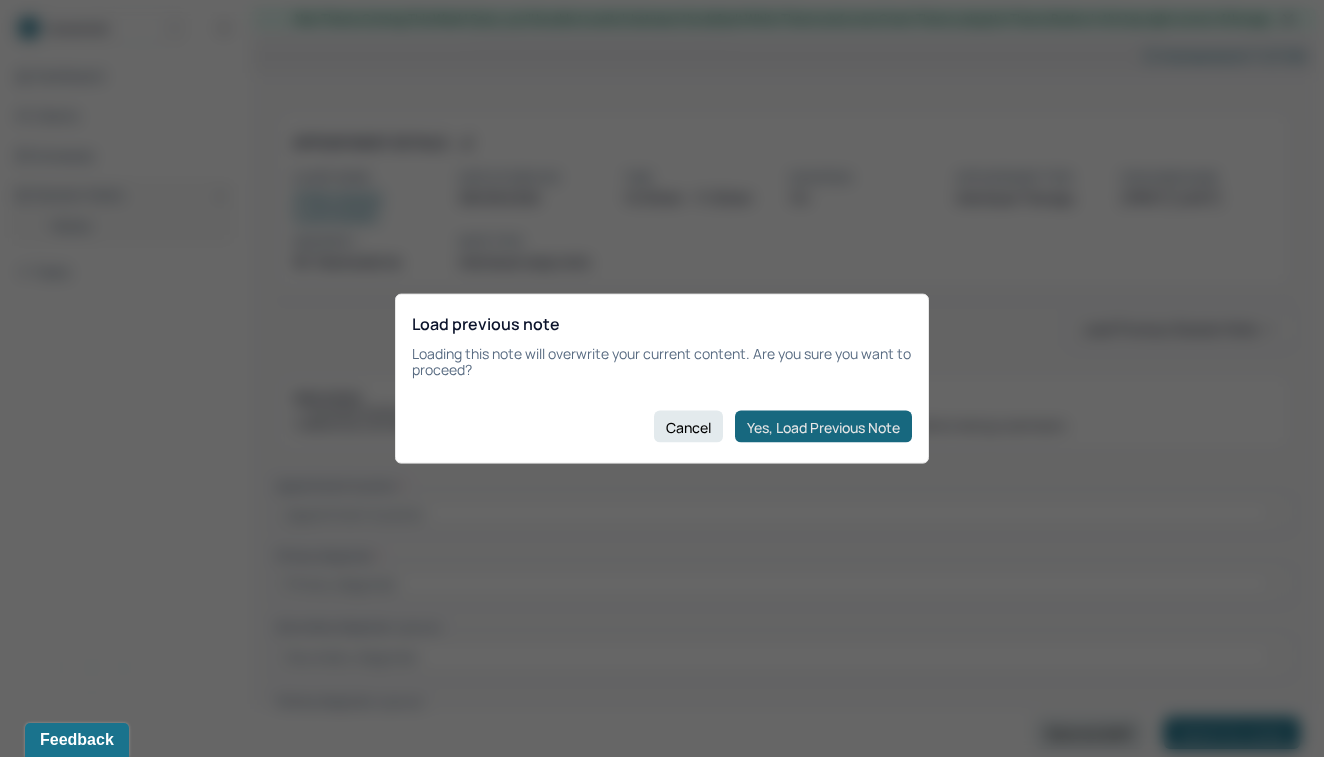 click on "Yes, Load Previous Note" at bounding box center [823, 427] 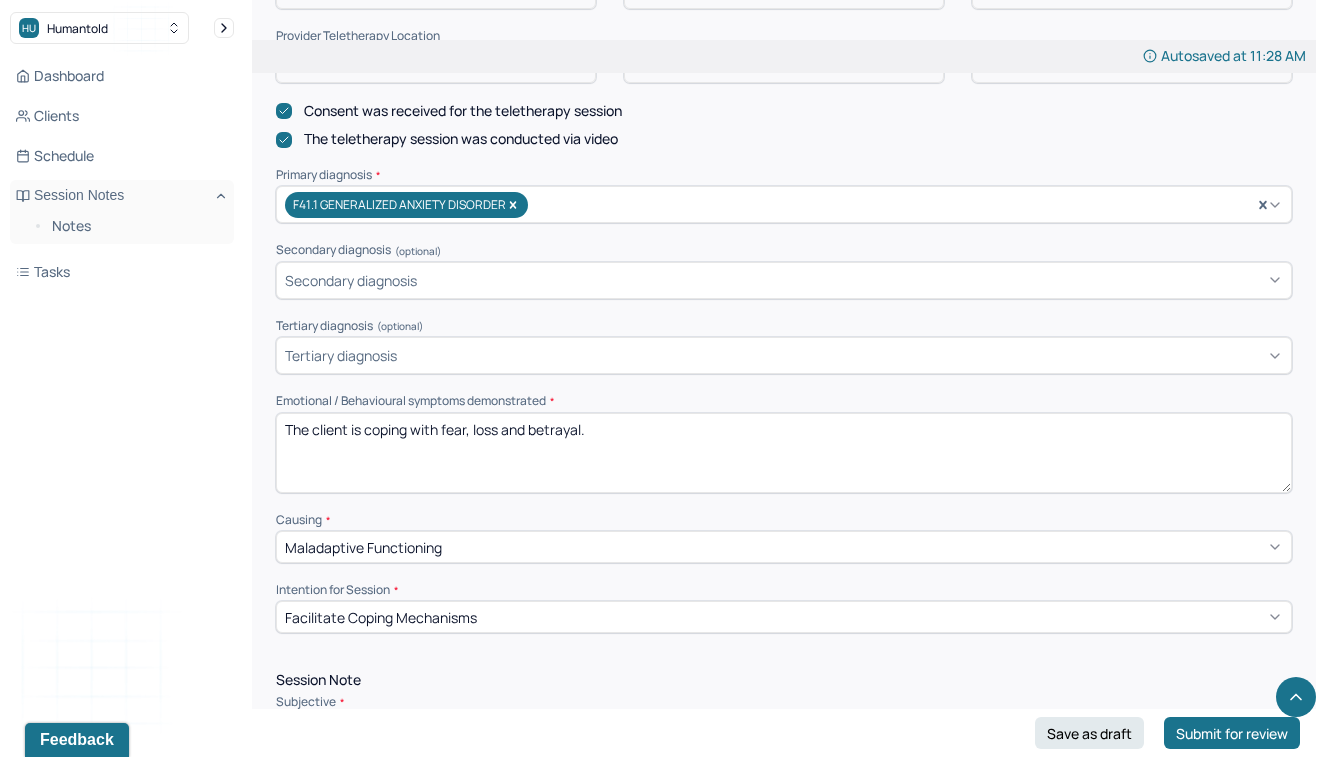 scroll, scrollTop: 601, scrollLeft: 0, axis: vertical 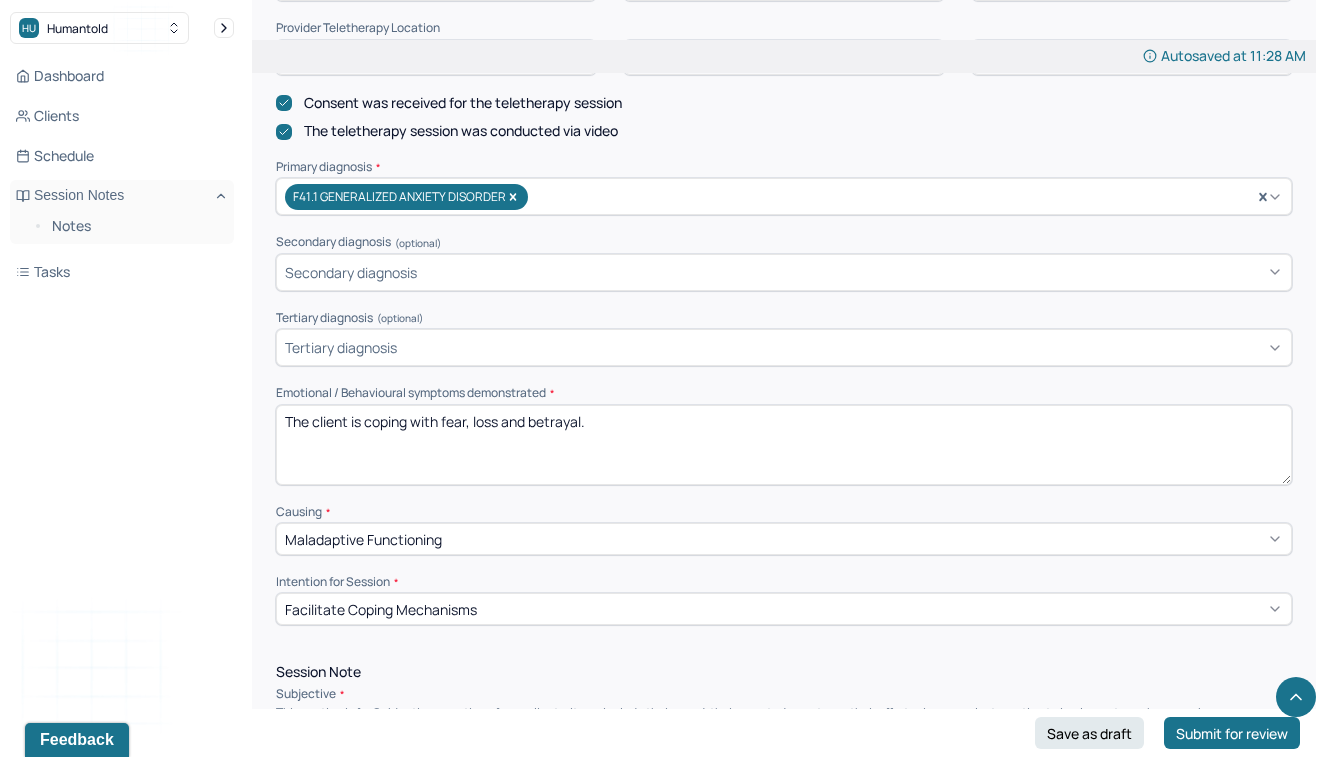 drag, startPoint x: 581, startPoint y: 406, endPoint x: 441, endPoint y: 402, distance: 140.05713 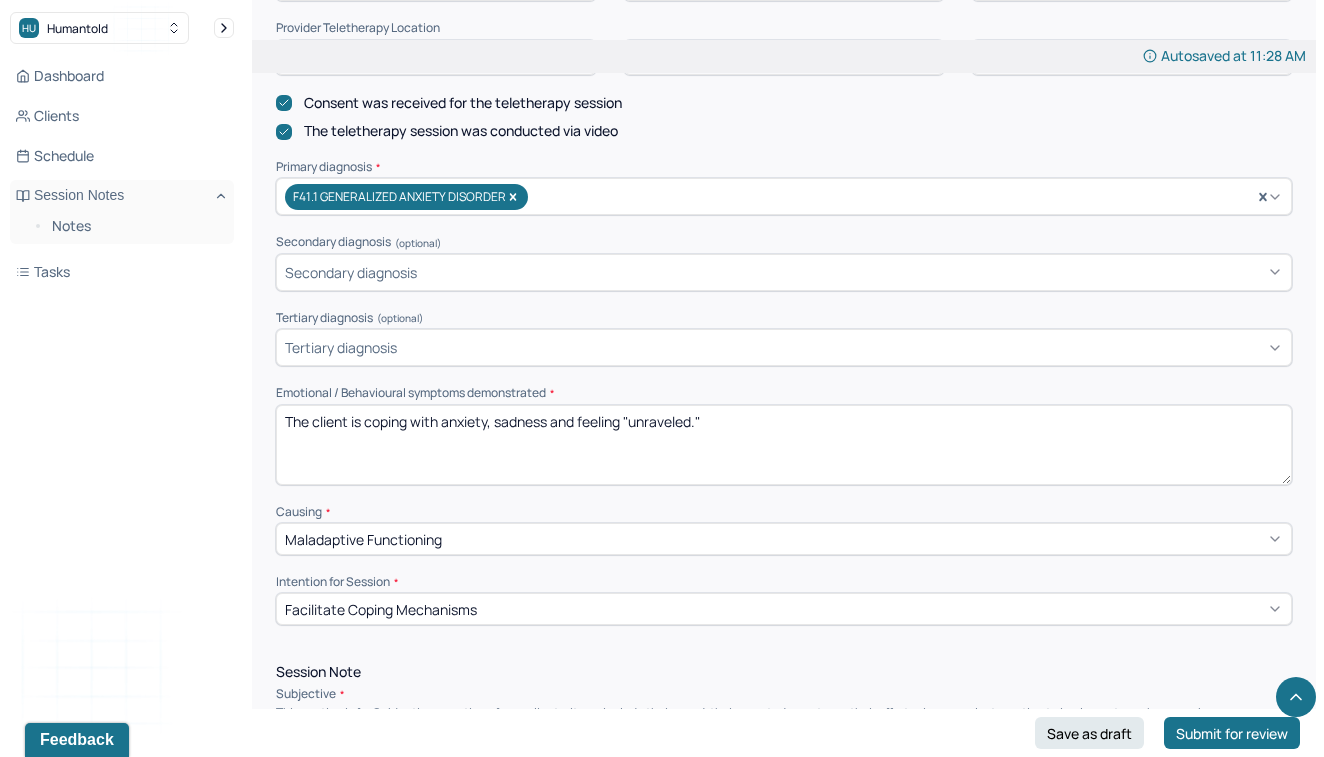 type on "The client is coping with anxiety, sadness and feeling "unraveled."" 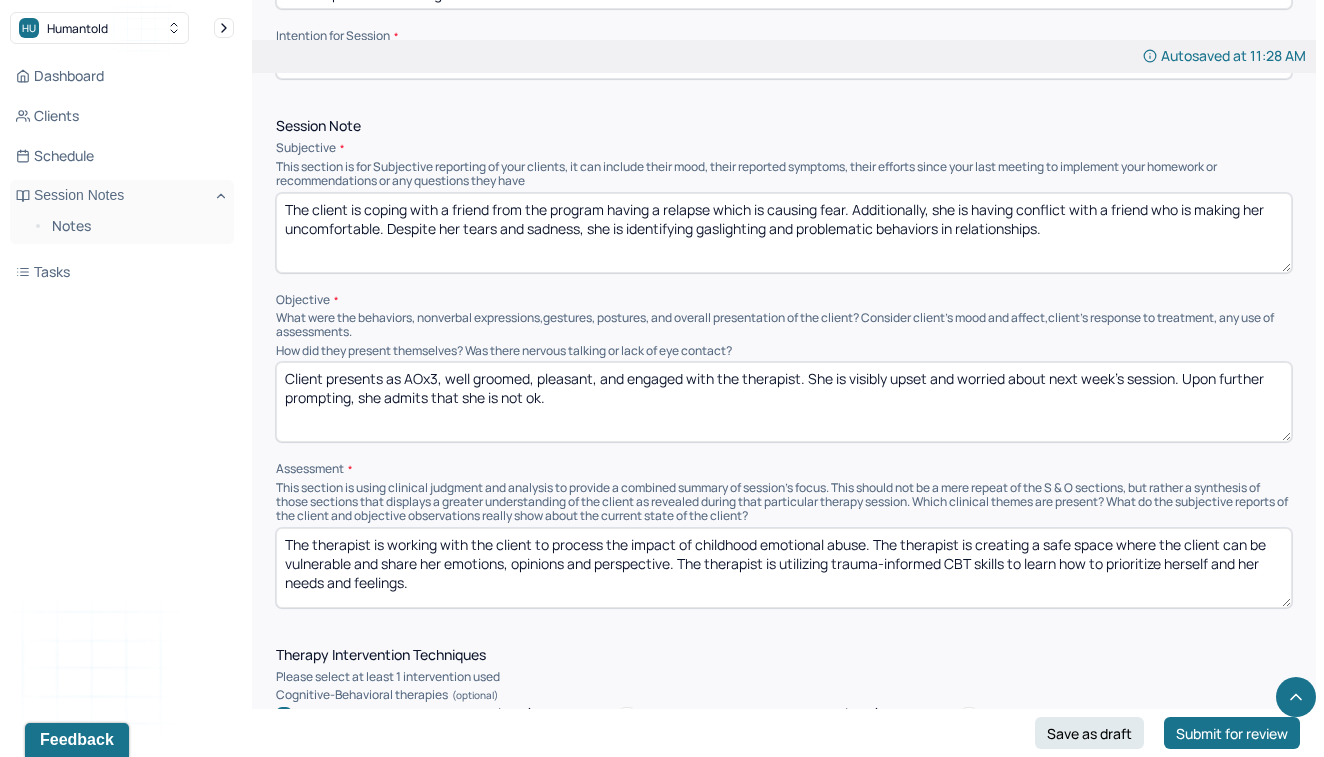 scroll, scrollTop: 1149, scrollLeft: 0, axis: vertical 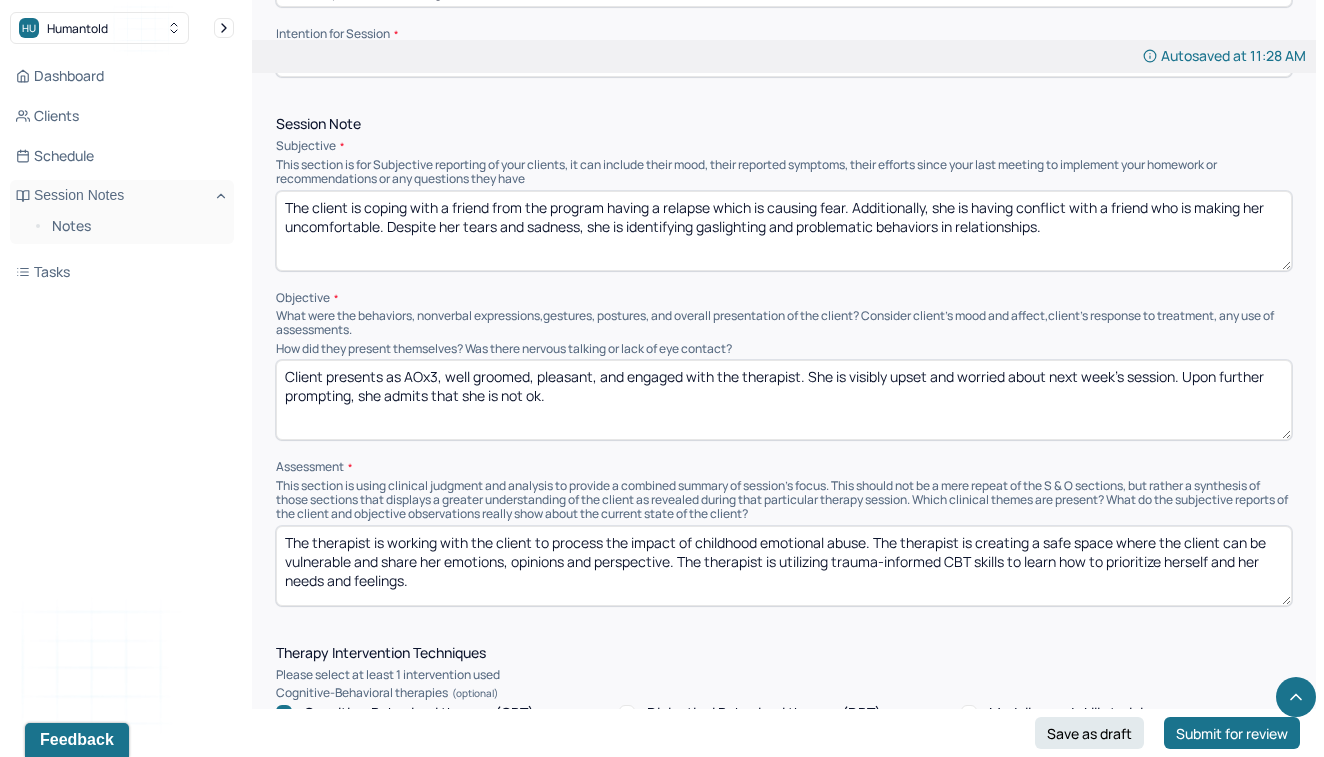click on "The client is coping with a friend from the program having a relapse which is causing fear. Additionally, she is having conflict with a friend who is making her uncomfortable. Despite her tears and sadness, she is identifying gaslighting and problematic behaviors in relationships." at bounding box center (784, 231) 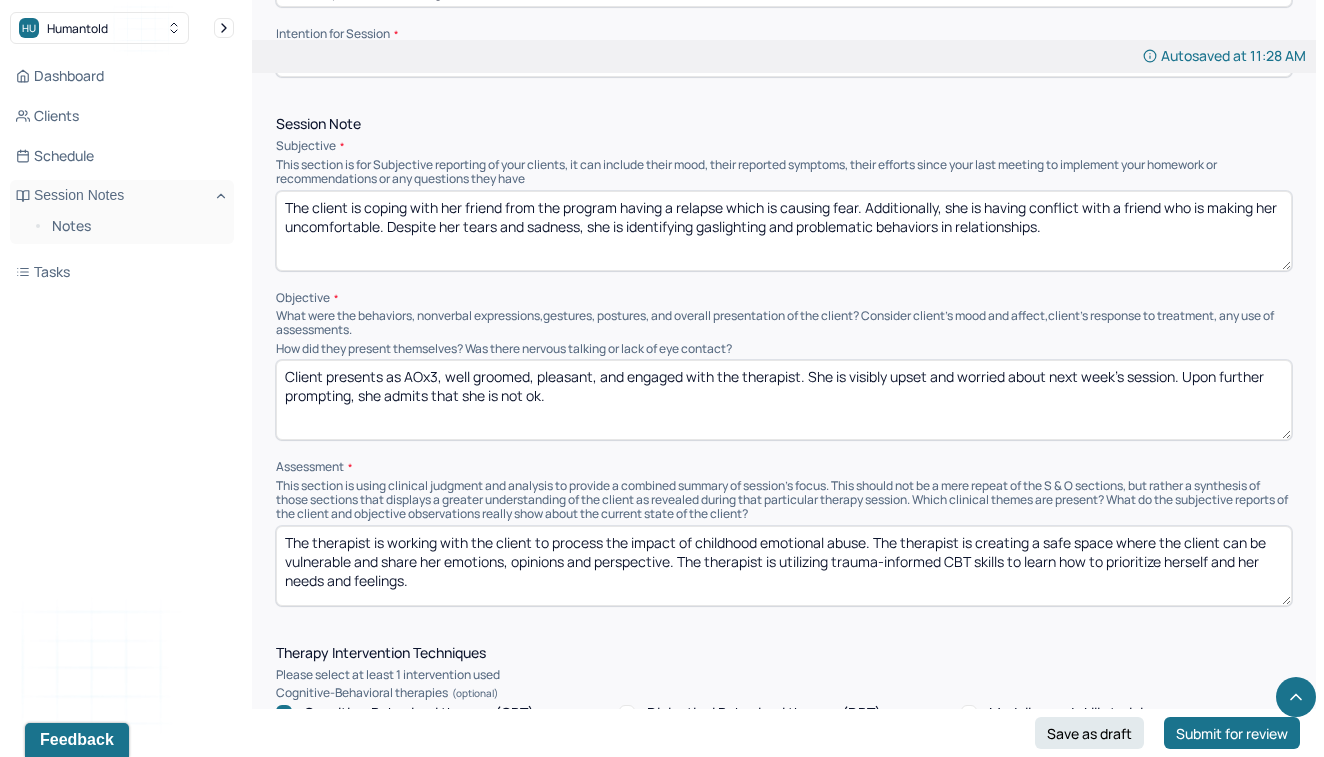 click on "The client is coping with her friend from the program having a relapse which is causing fear. Additionally, she is having conflict with a friend who is making her uncomfortable. Despite her tears and sadness, she is identifying gaslighting and problematic behaviors in relationships." at bounding box center (784, 231) 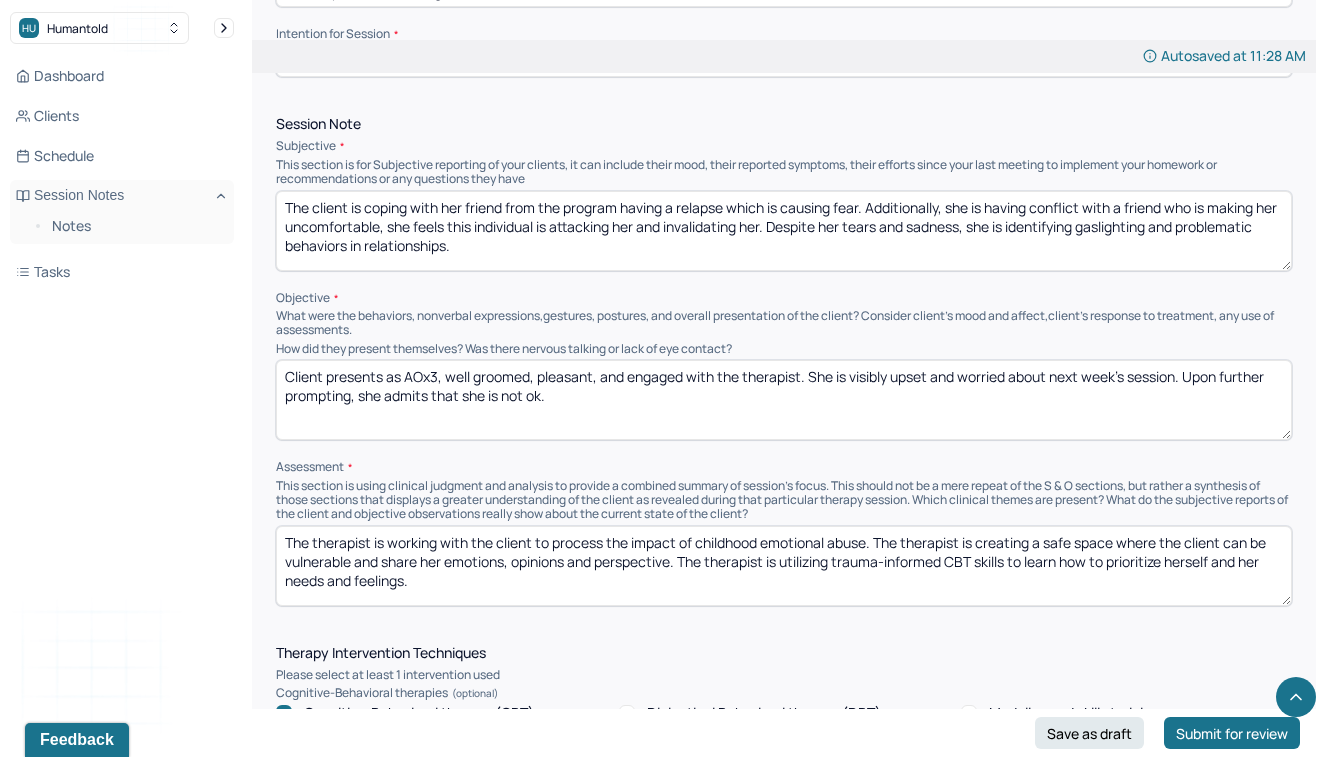 type on "The client is coping with her friend from the program having a relapse which is causing fear. Additionally, she is having conflict with a friend who is making her uncomfortable, she feels this individual is attacking her and invalidating her. Despite her tears and sadness, she is identifying gaslighting and problematic behaviors in relationships." 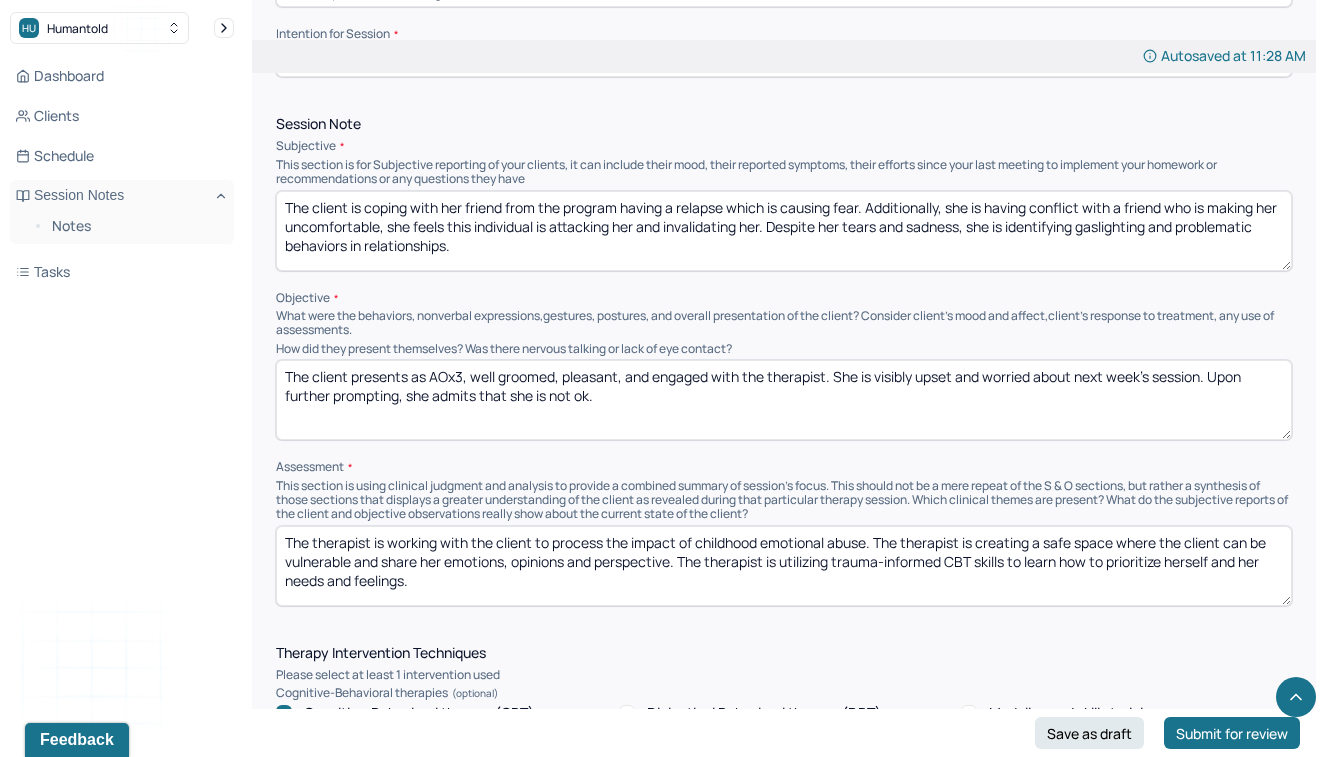 type on "The client presents as AOx3, well groomed, pleasant, and engaged with the therapist. She is visibly upset and worried about next week's session. Upon further prompting, she admits that she is not ok." 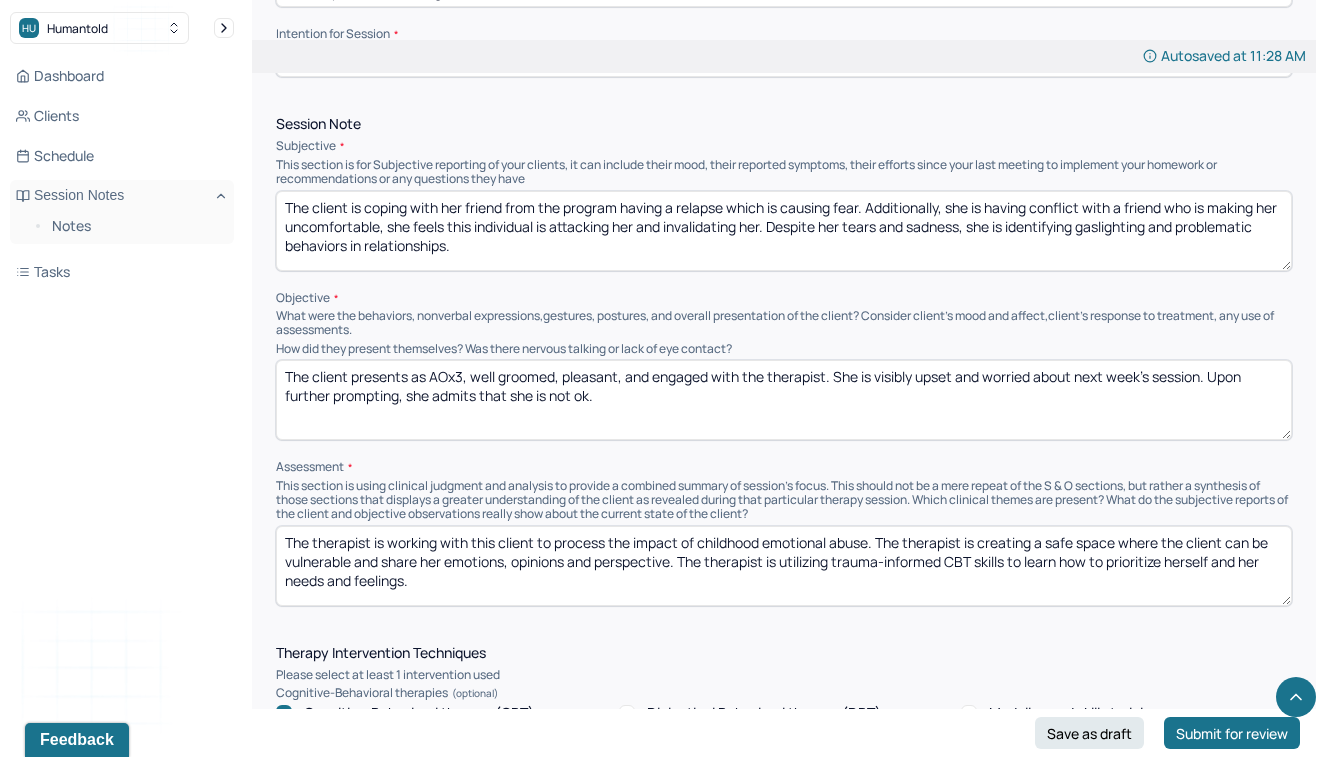 drag, startPoint x: 766, startPoint y: 524, endPoint x: 610, endPoint y: 515, distance: 156.2594 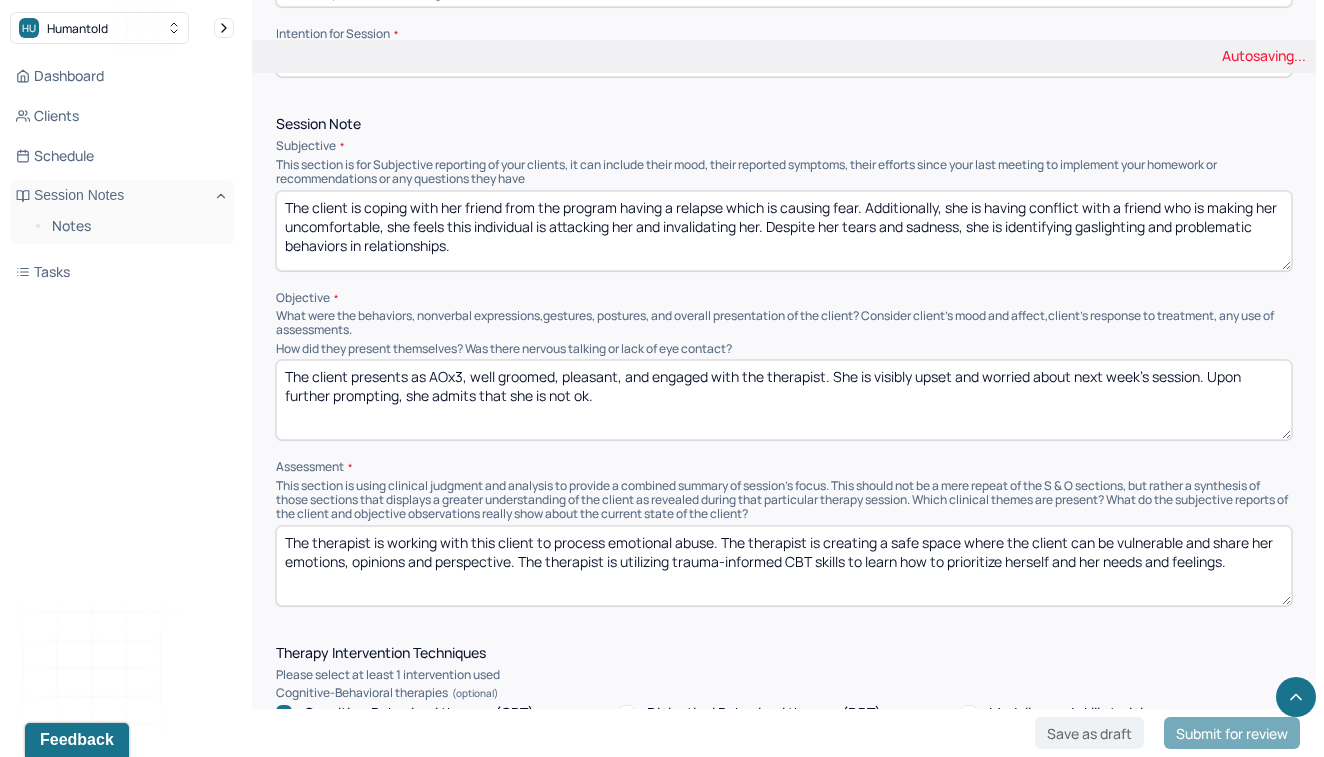 type on "The therapist is working with this client to process emotional abuse. The therapist is creating a safe space where the client can be vulnerable and share her emotions, opinions and perspective. The therapist is utilizing trauma-informed CBT skills to learn how to prioritize herself and her needs and feelings." 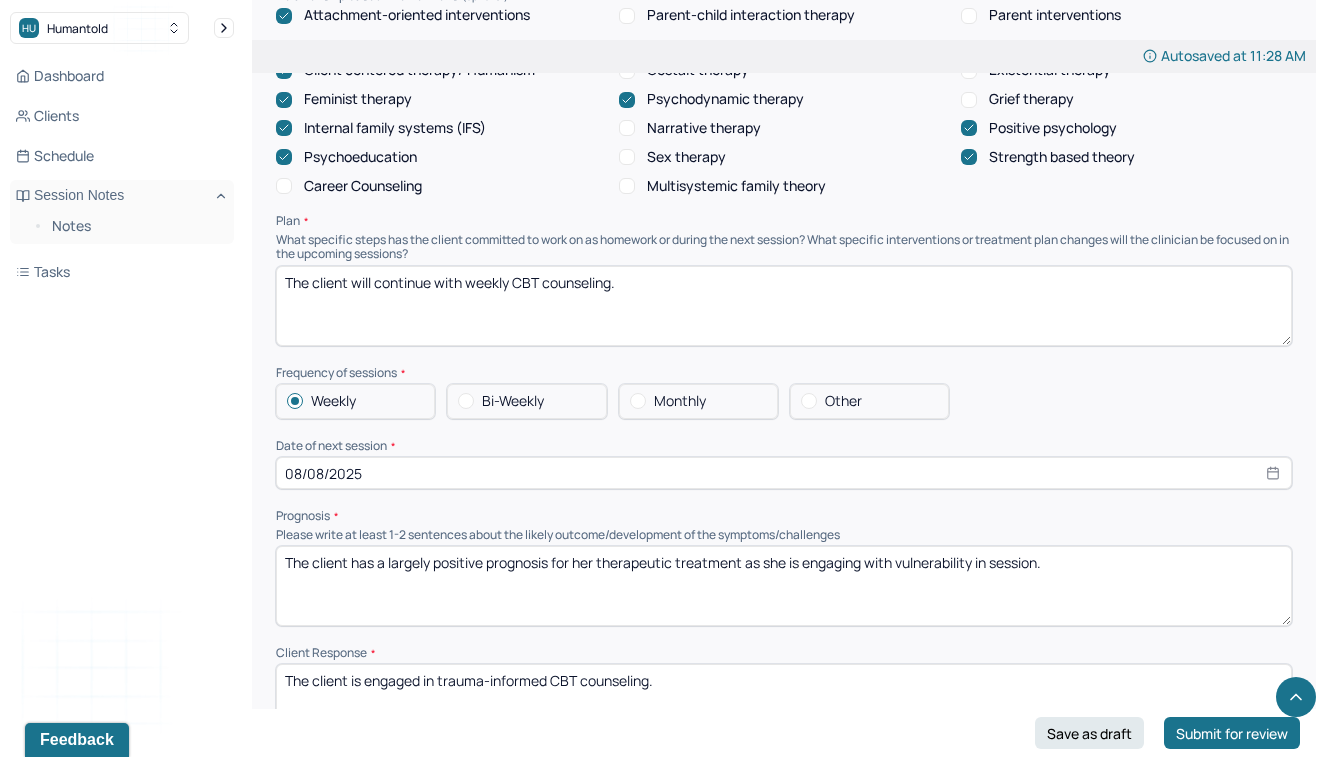 scroll, scrollTop: 1981, scrollLeft: 0, axis: vertical 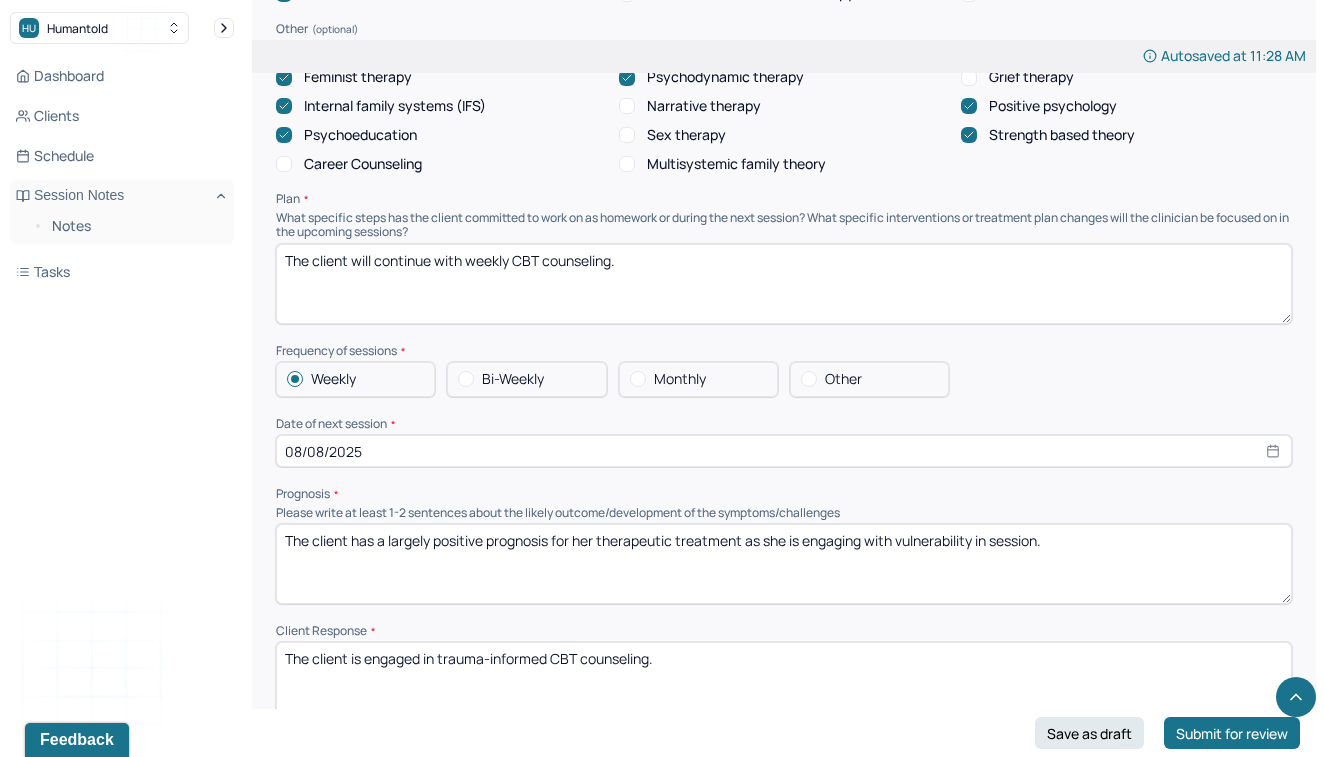 click on "The client will continue with weekly CBT counseling." at bounding box center (784, 284) 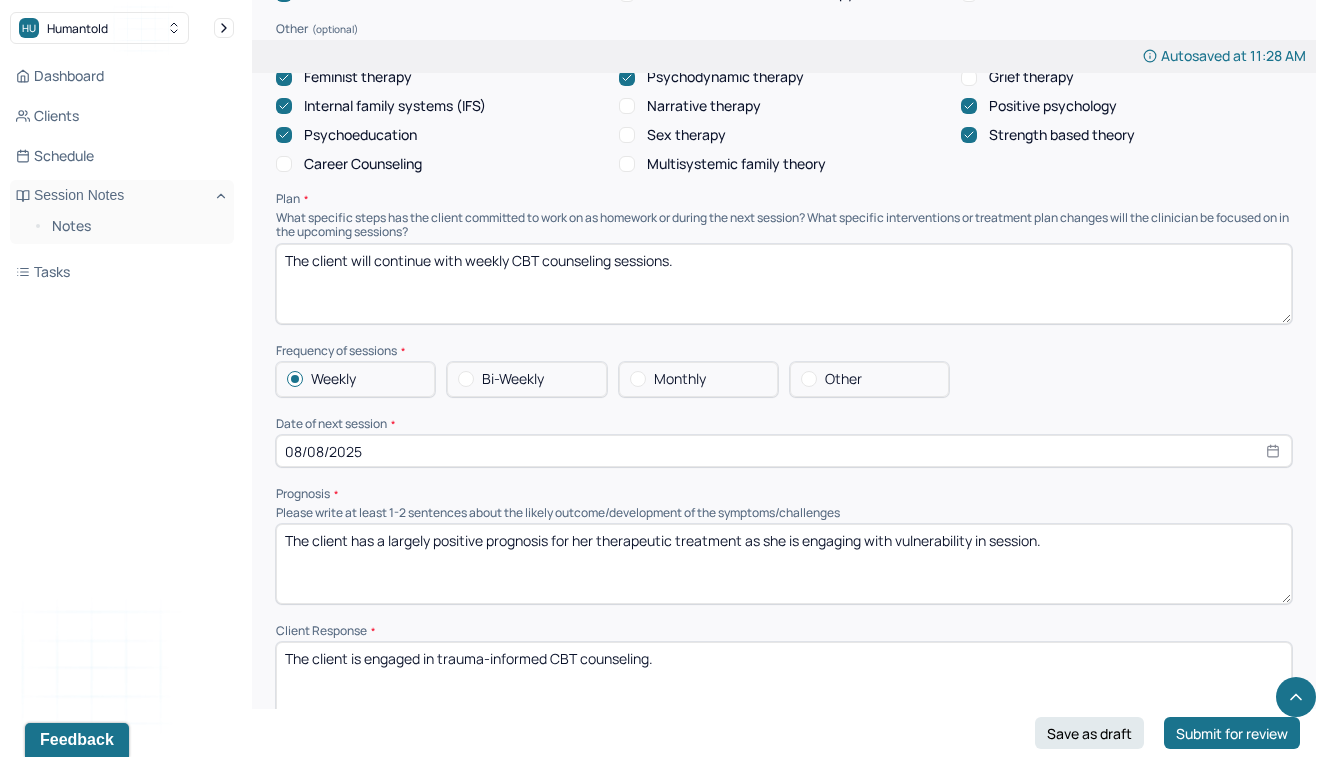 type on "The client will continue with weekly CBT counseling sessions." 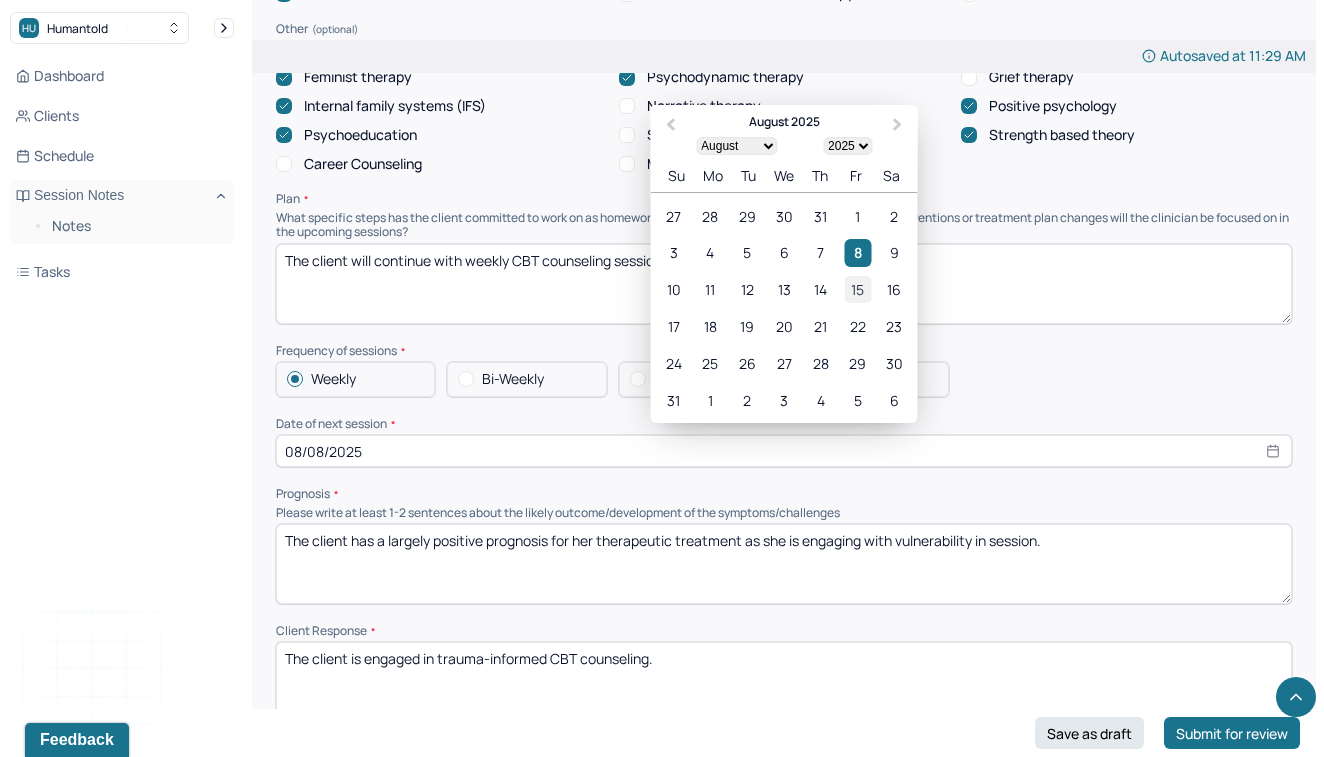 click on "15" at bounding box center [857, 289] 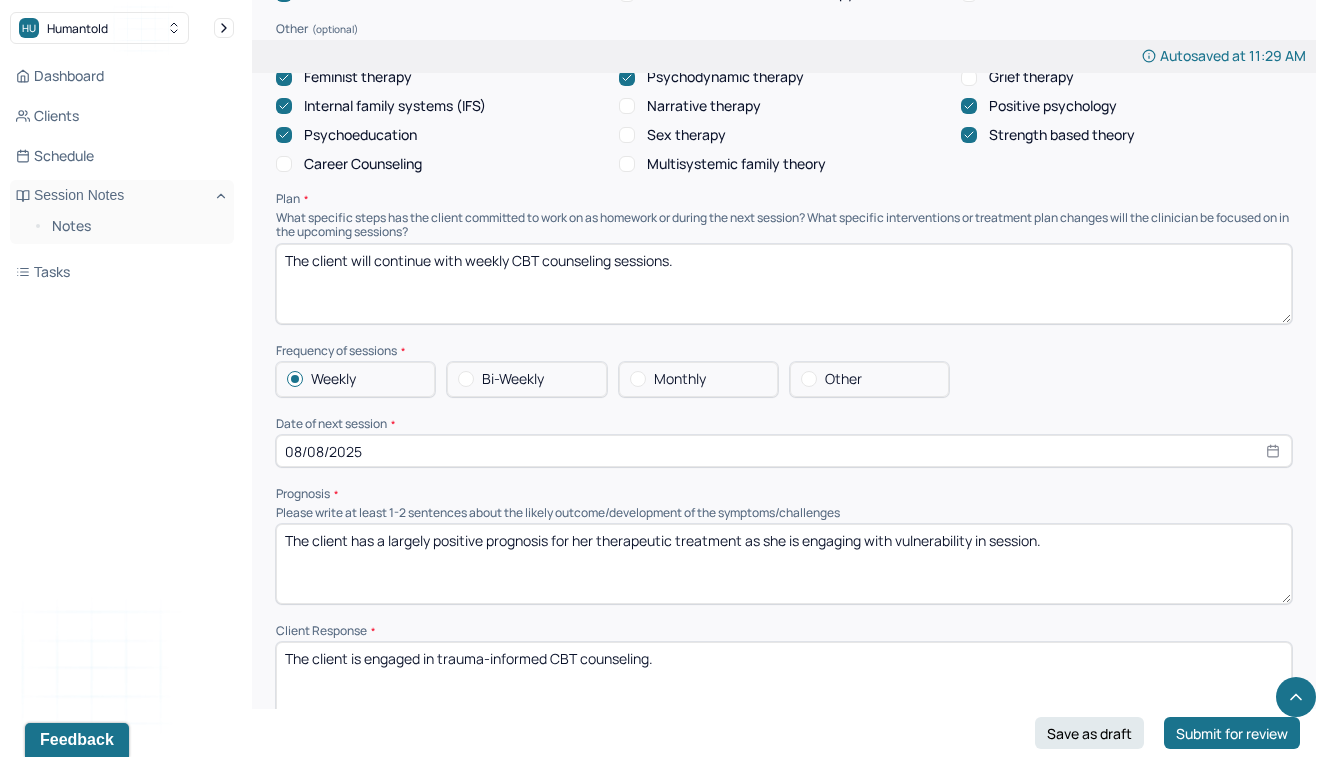 type on "08/15/2025" 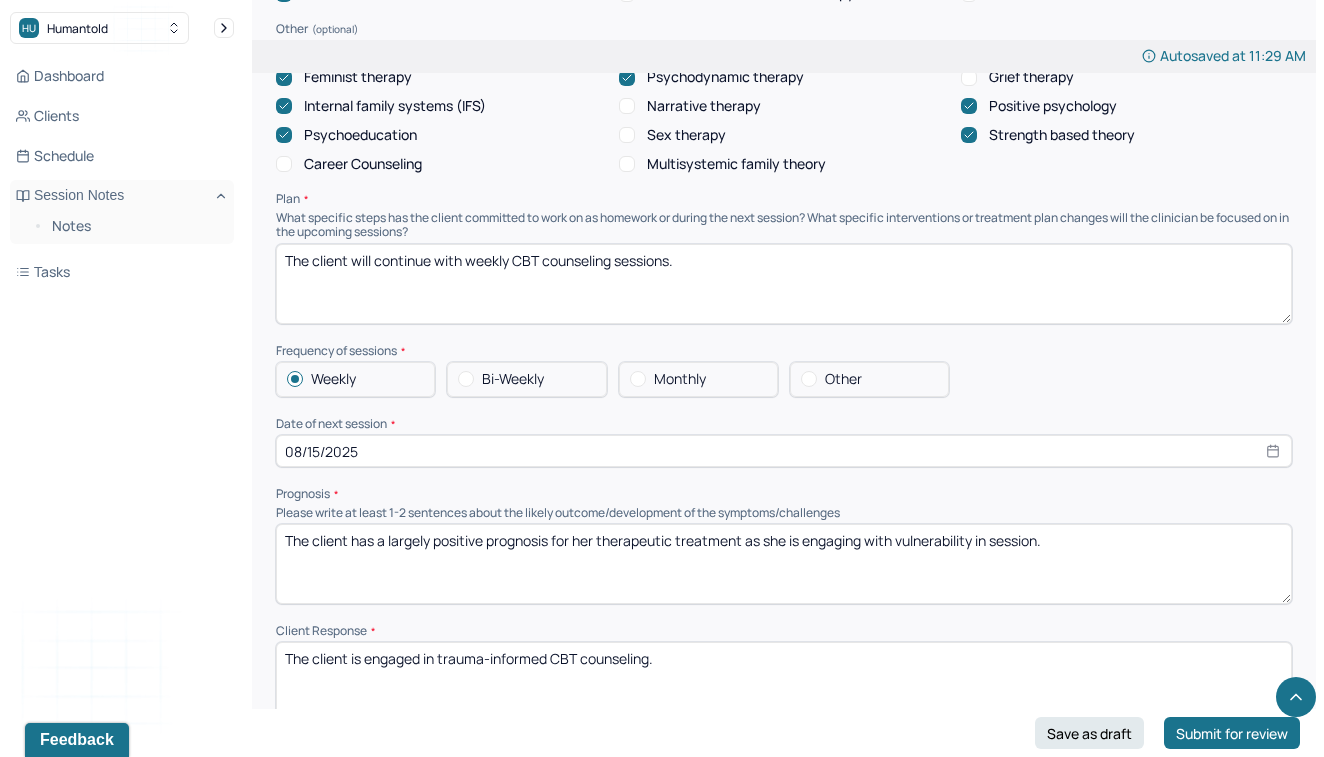 click on "The client has a largely positive prognosis for her therapeutic treatment as she is engaging with vulnerability in session." at bounding box center [784, 564] 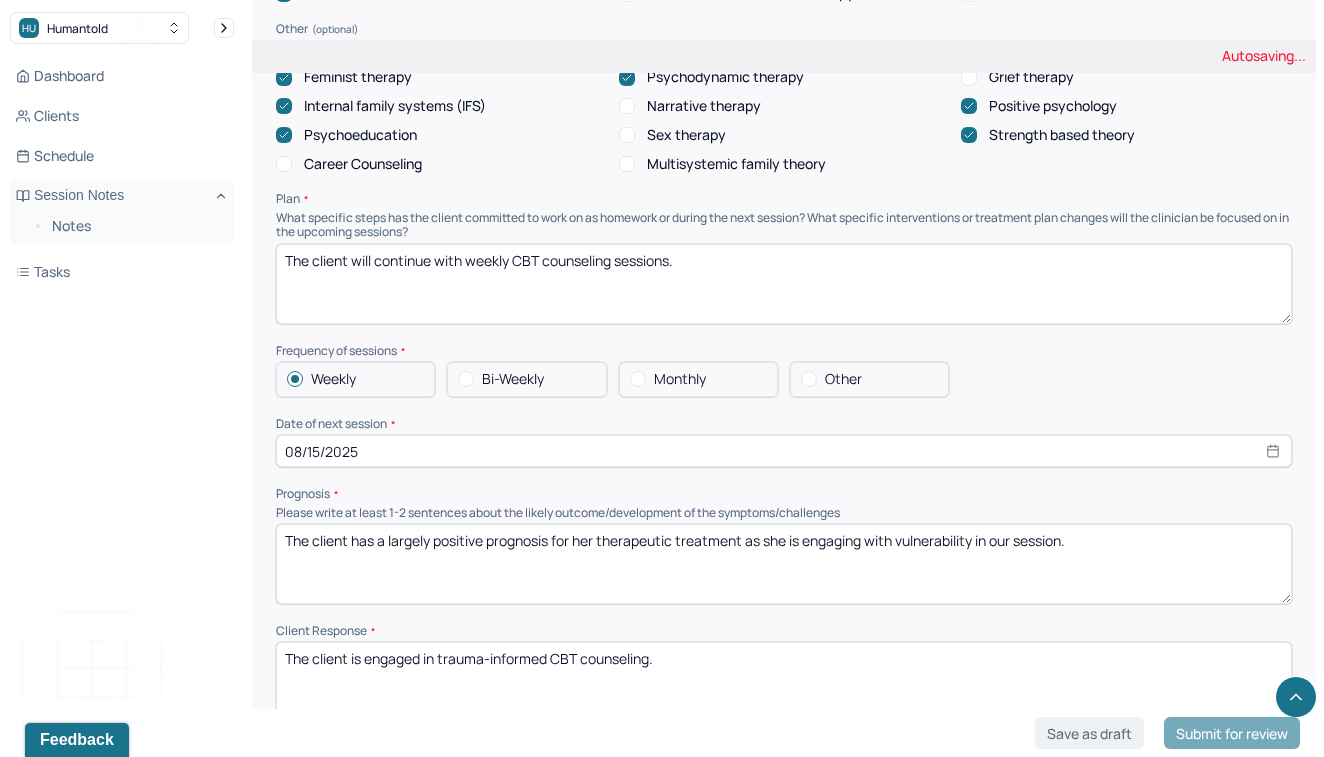 type on "The client has a largely positive prognosis for her therapeutic treatment as she is engaging with vulnerability in our session." 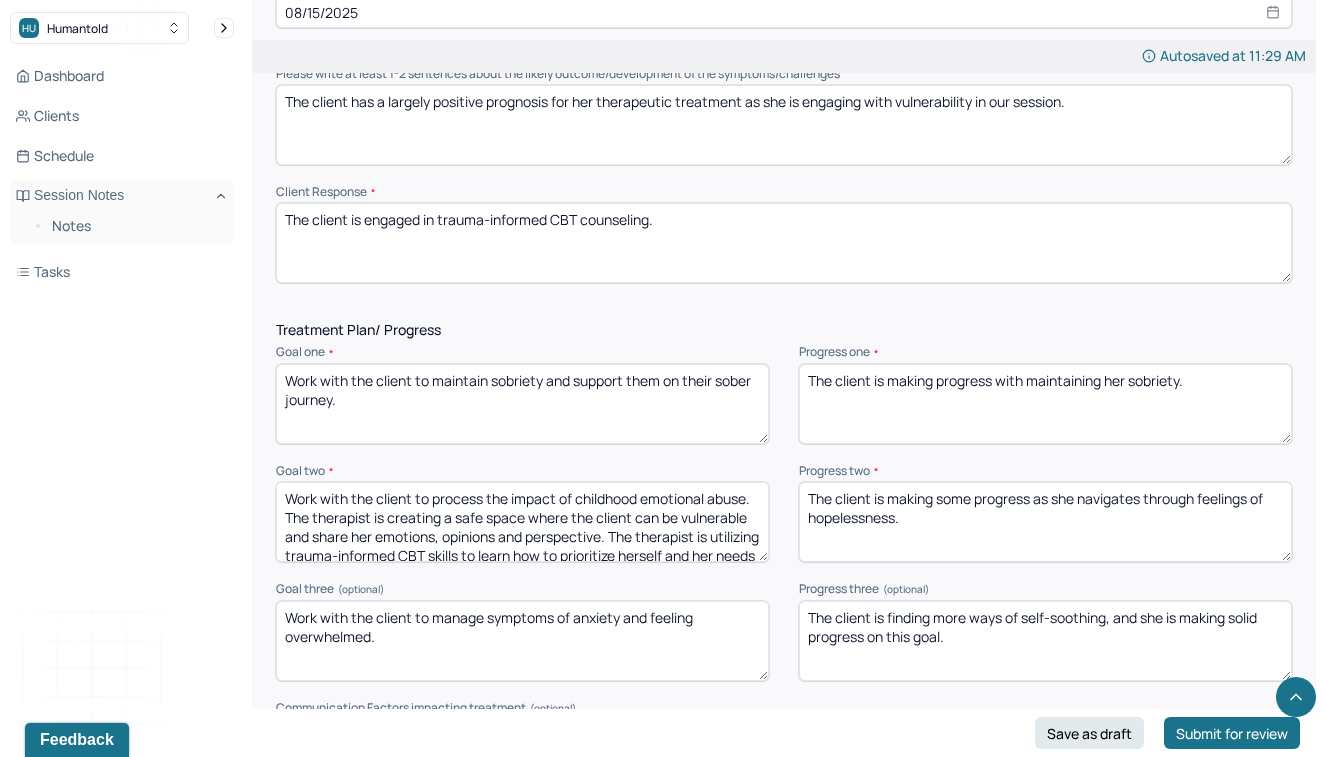 scroll, scrollTop: 2437, scrollLeft: 0, axis: vertical 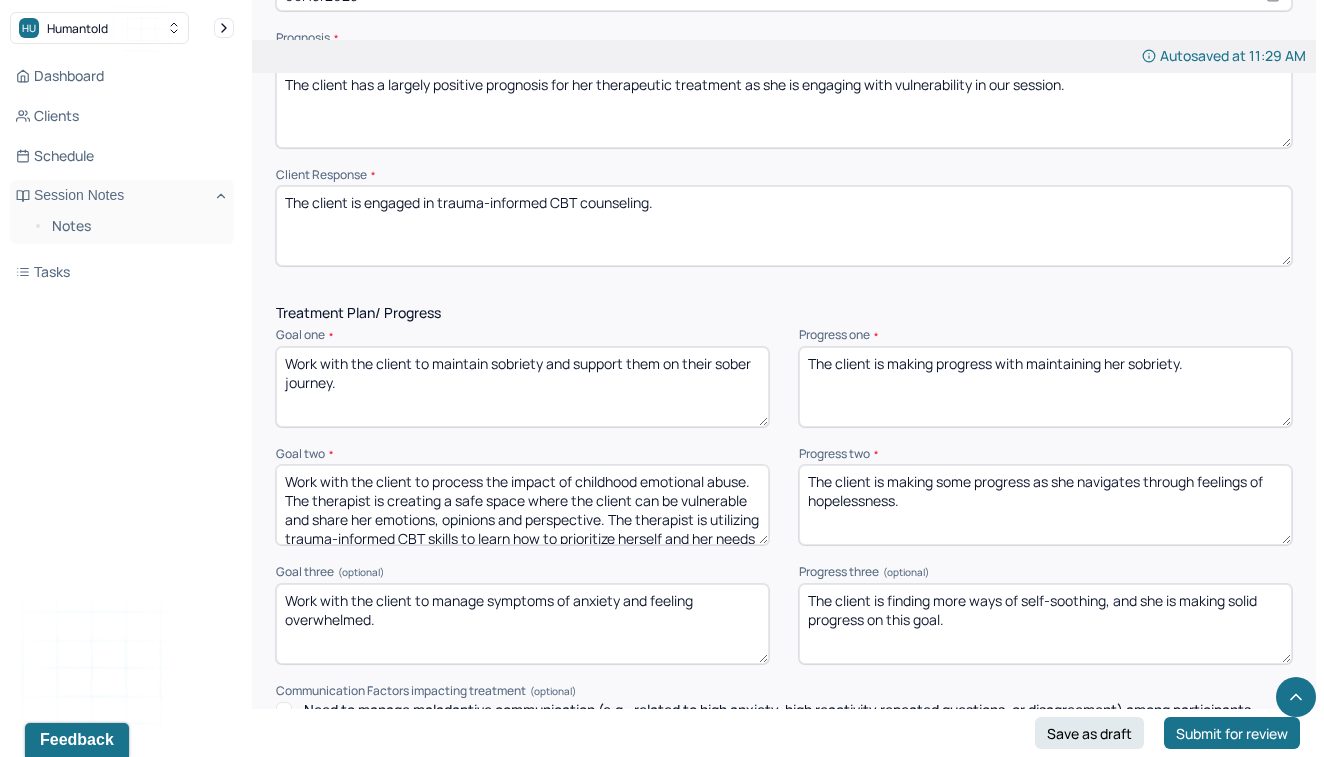 click on "The client is engaged in trauma-informed CBT counseling." at bounding box center [784, 226] 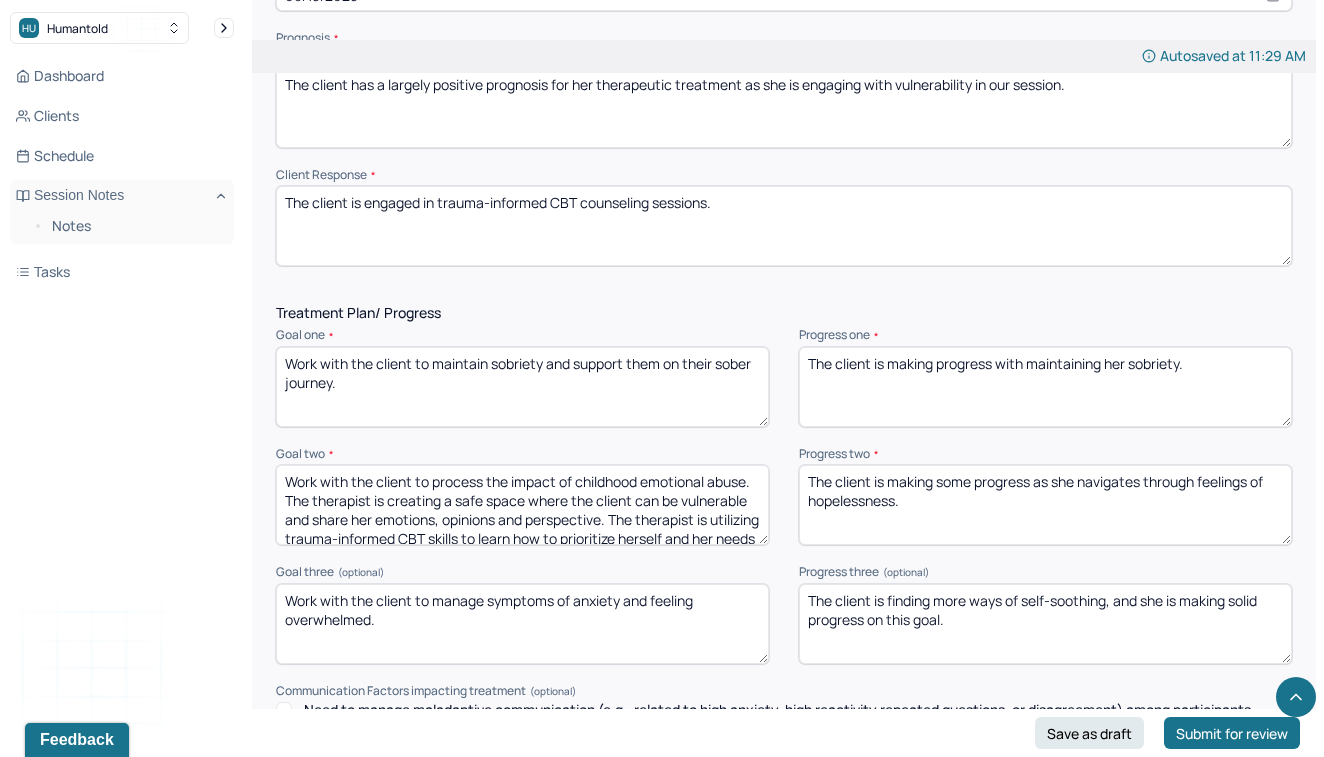 type on "The client is engaged in trauma-informed CBT counseling sessions." 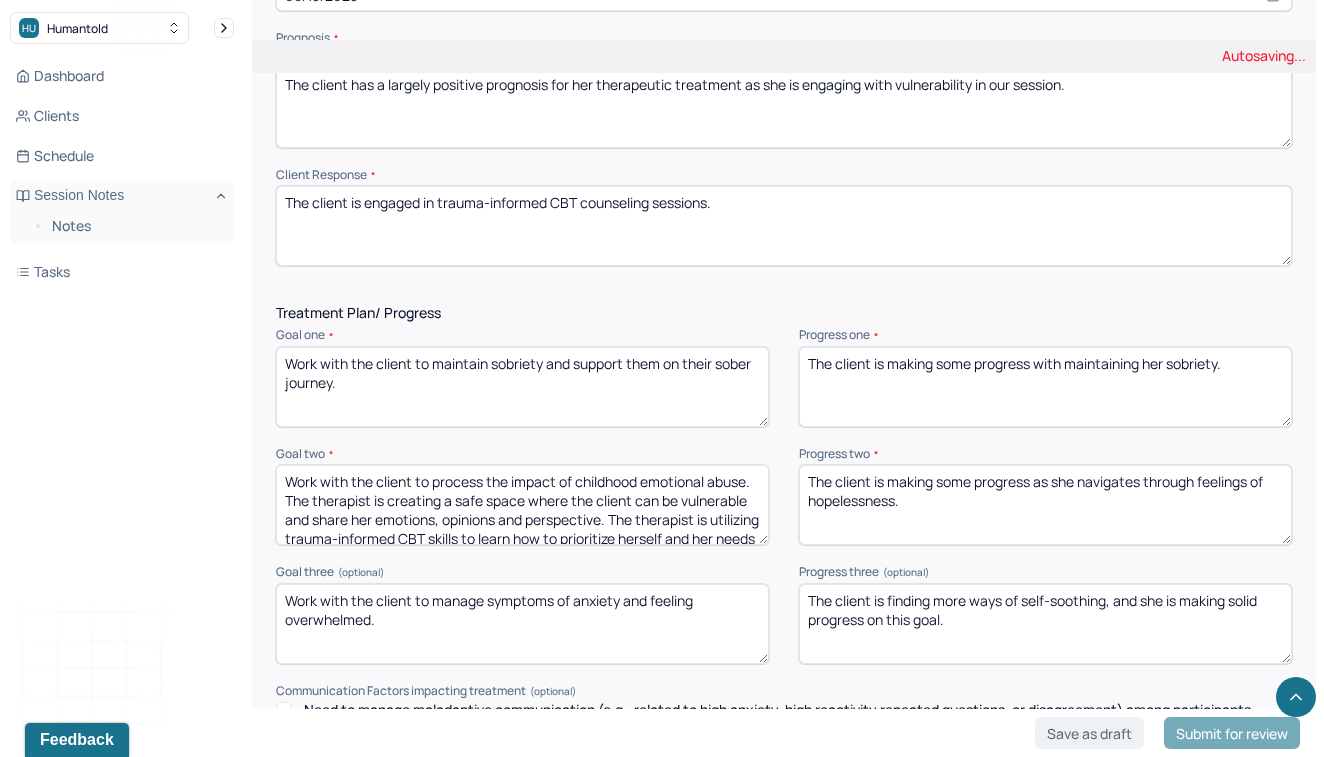 type on "The client is making some progress with maintaining her sobriety." 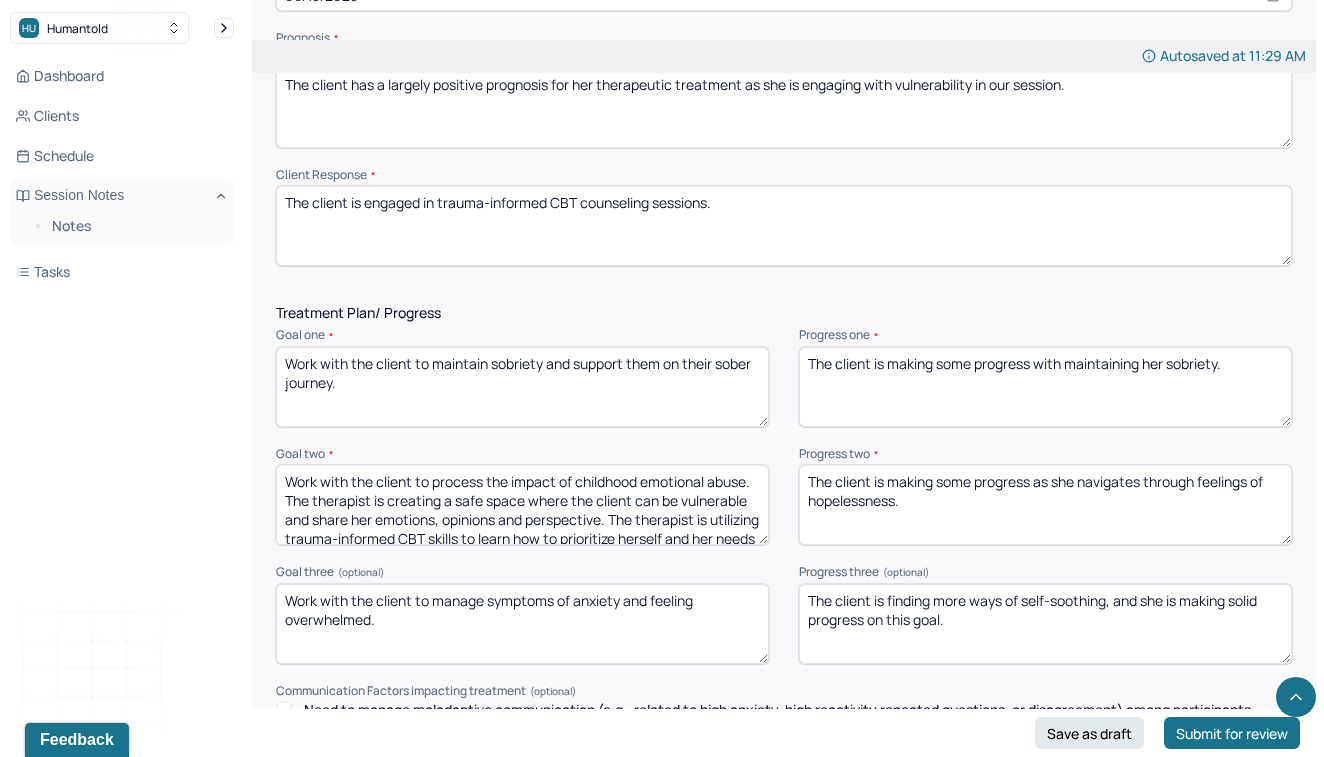 drag, startPoint x: 974, startPoint y: 449, endPoint x: 943, endPoint y: 448, distance: 31.016125 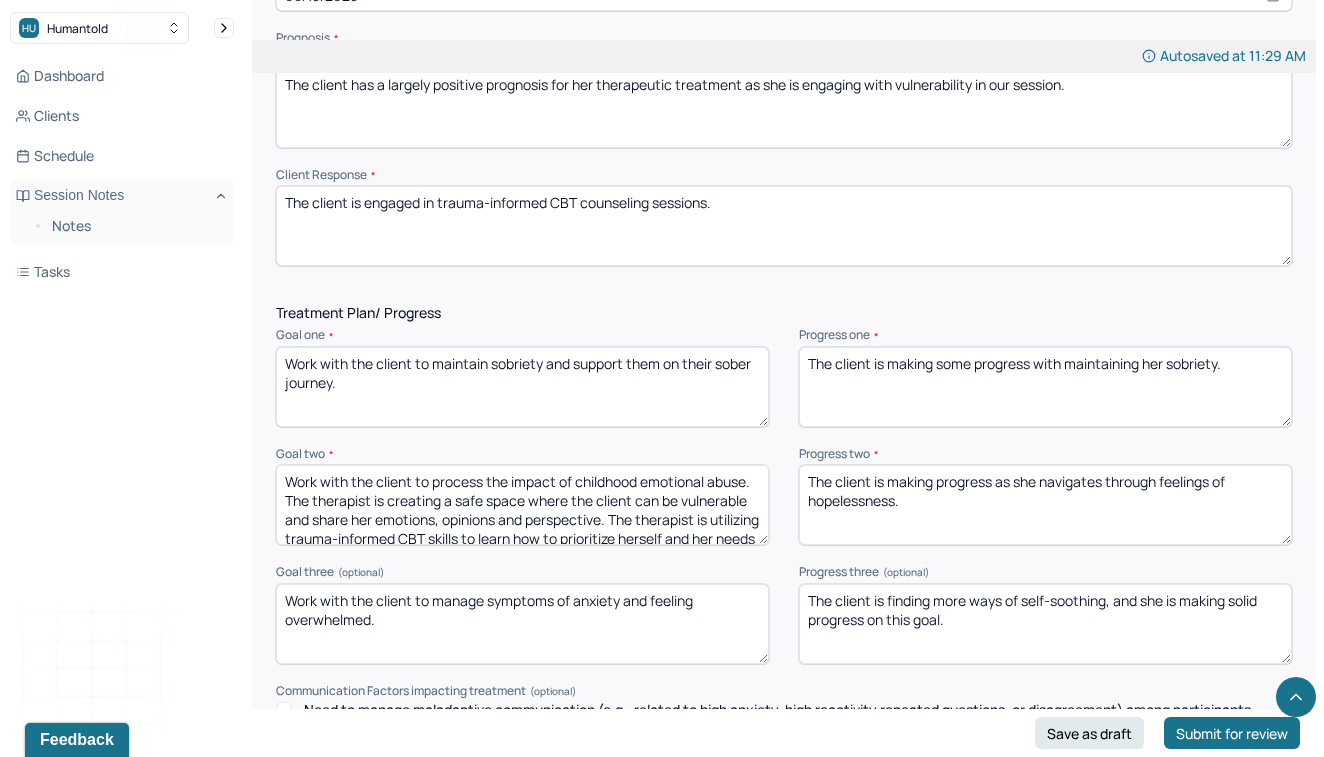 type on "The client is making progress as she navigates through feelings of hopelessness." 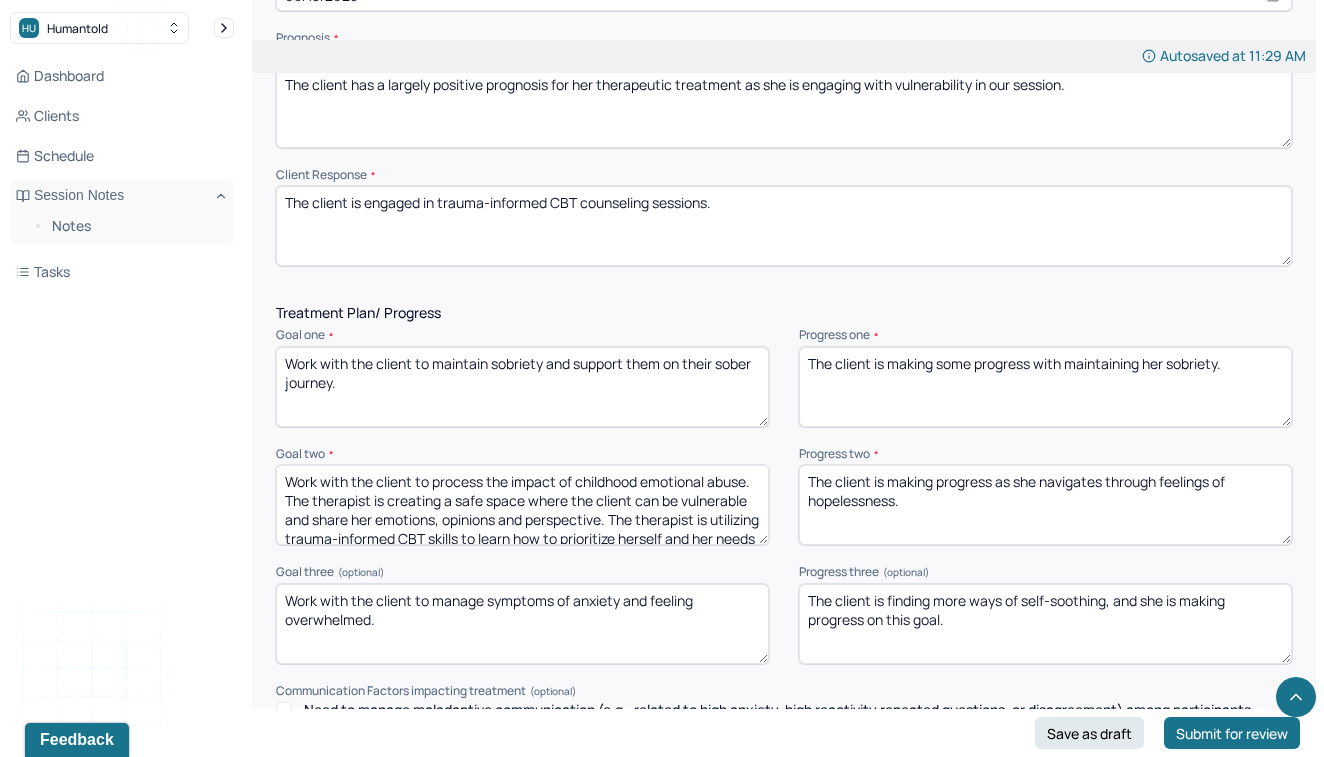 type on "The client is finding more ways of self-soothing, and she is making progress on this goal." 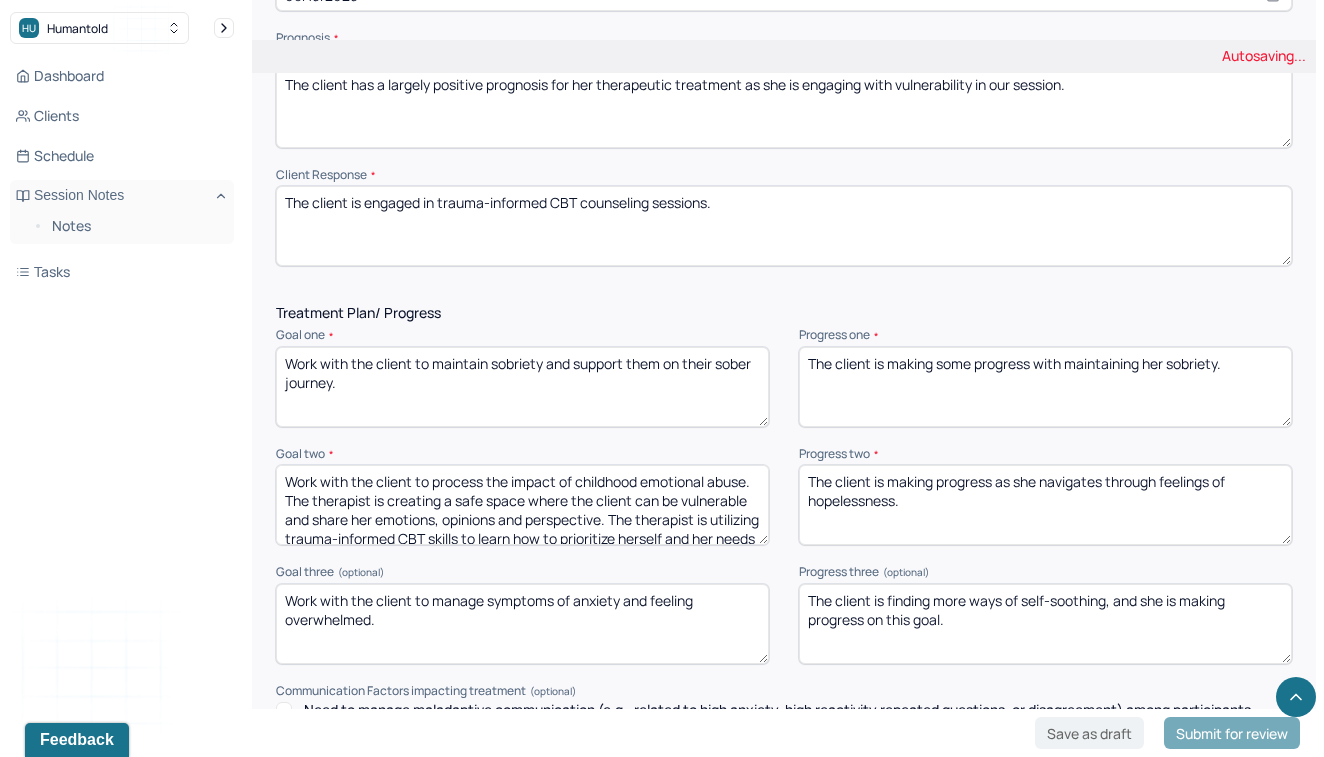 click on "Instructions The fields marked with an asterisk ( * ) are required before you can submit your notes. Before you can submit your session notes, they must be signed. You have the option to save your notes as a draft before making a submission. Appointment location * Teletherapy Client Teletherapy Location here Home Office Other Provider Teletherapy Location Home Office Other Consent was received for the teletherapy session The teletherapy session was conducted via video Primary diagnosis * F41.1 GENERALIZED ANXIETY DISORDER Secondary diagnosis (optional) Secondary diagnosis Tertiary diagnosis (optional) Tertiary diagnosis Emotional / Behavioural symptoms demonstrated * The client is coping with anxiety, sadness and feeling "unraveled."  Causing * Maladaptive Functioning Intention for Session * Facilitate coping mechanisms Session Note Subjective Objective How did they present themselves? Was there nervous talking or lack of eye contact? Assessment Therapy Intervention Techniques Cognitive-Behavioral therapies *" at bounding box center (784, -471) 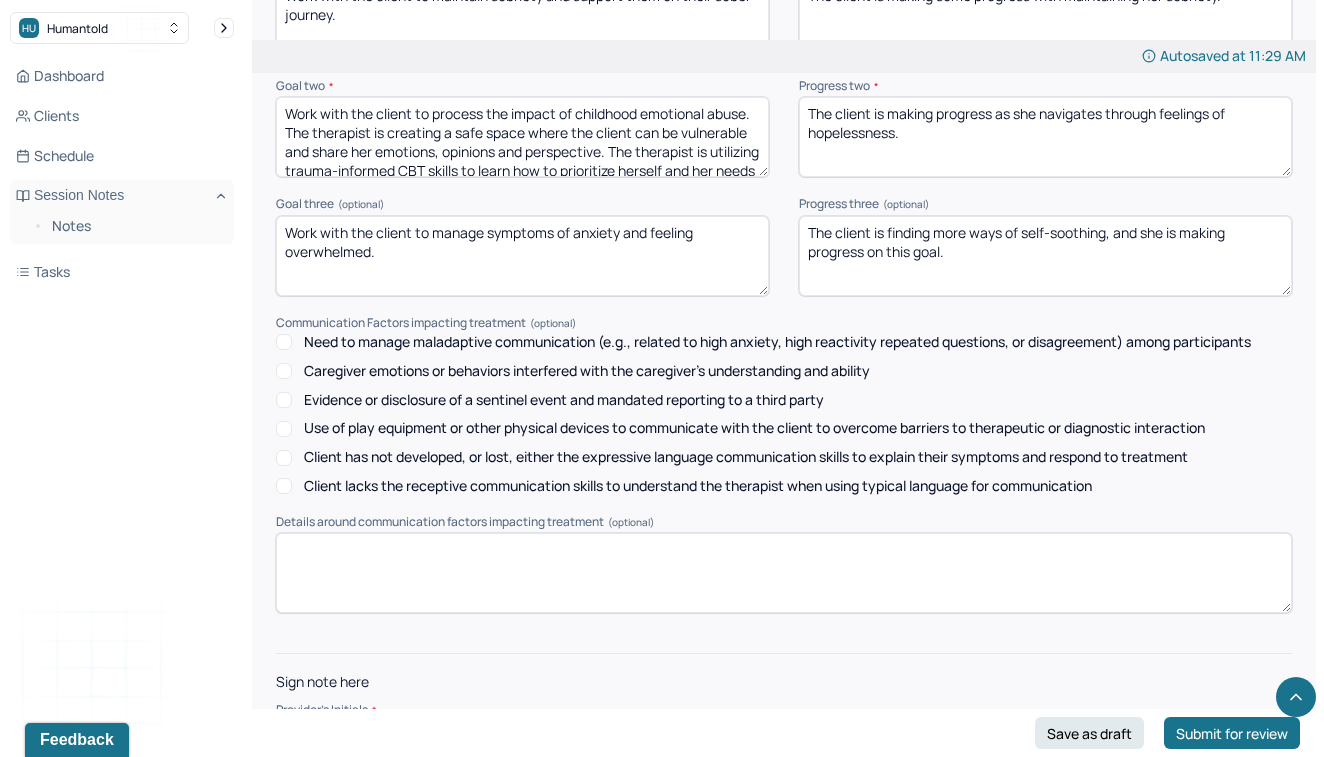 scroll, scrollTop: 2831, scrollLeft: 0, axis: vertical 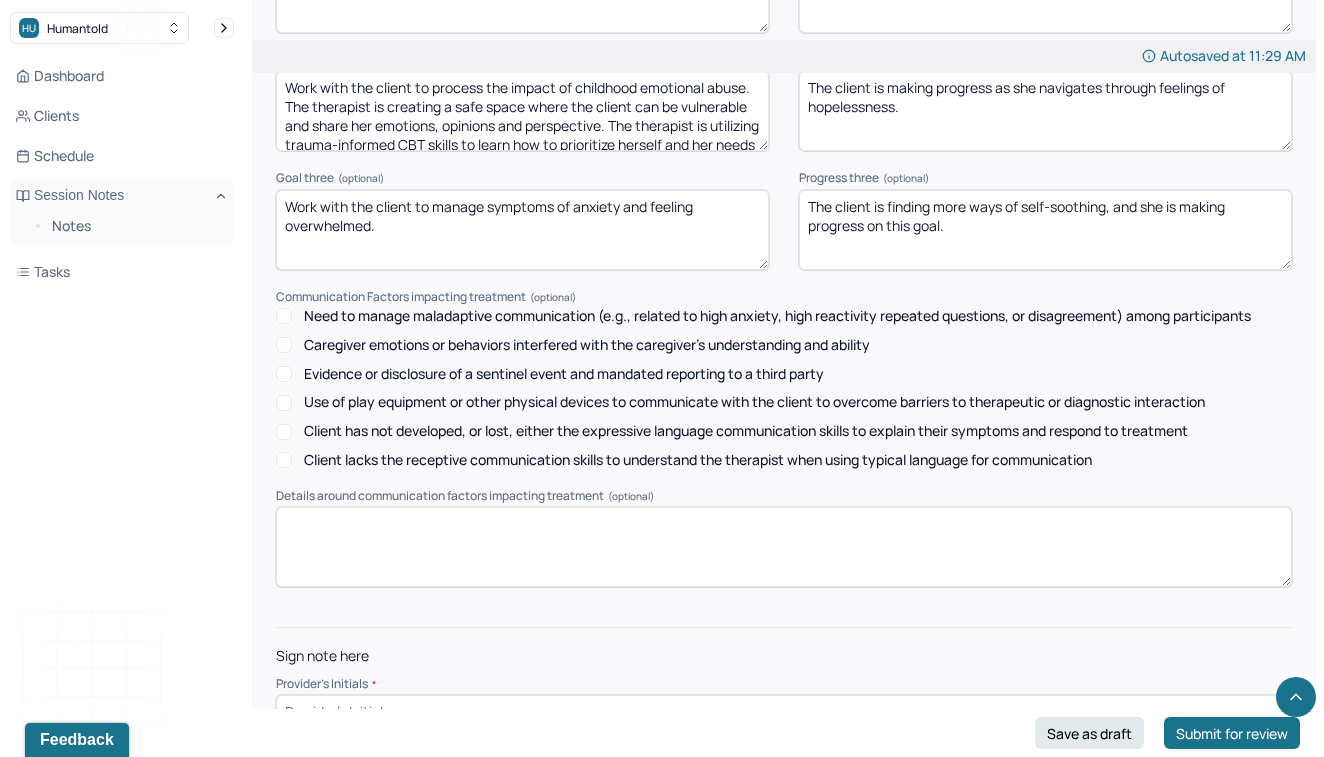 click at bounding box center [784, 711] 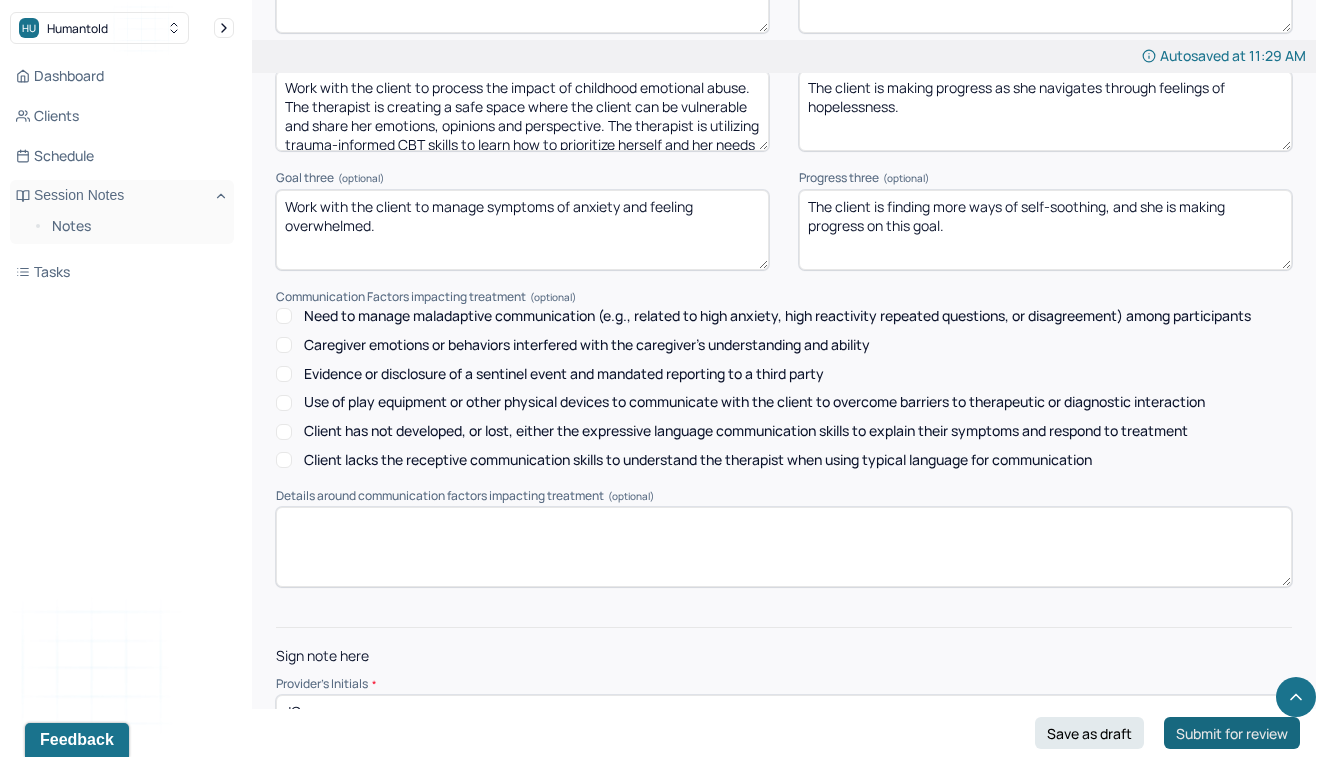 type on "JC" 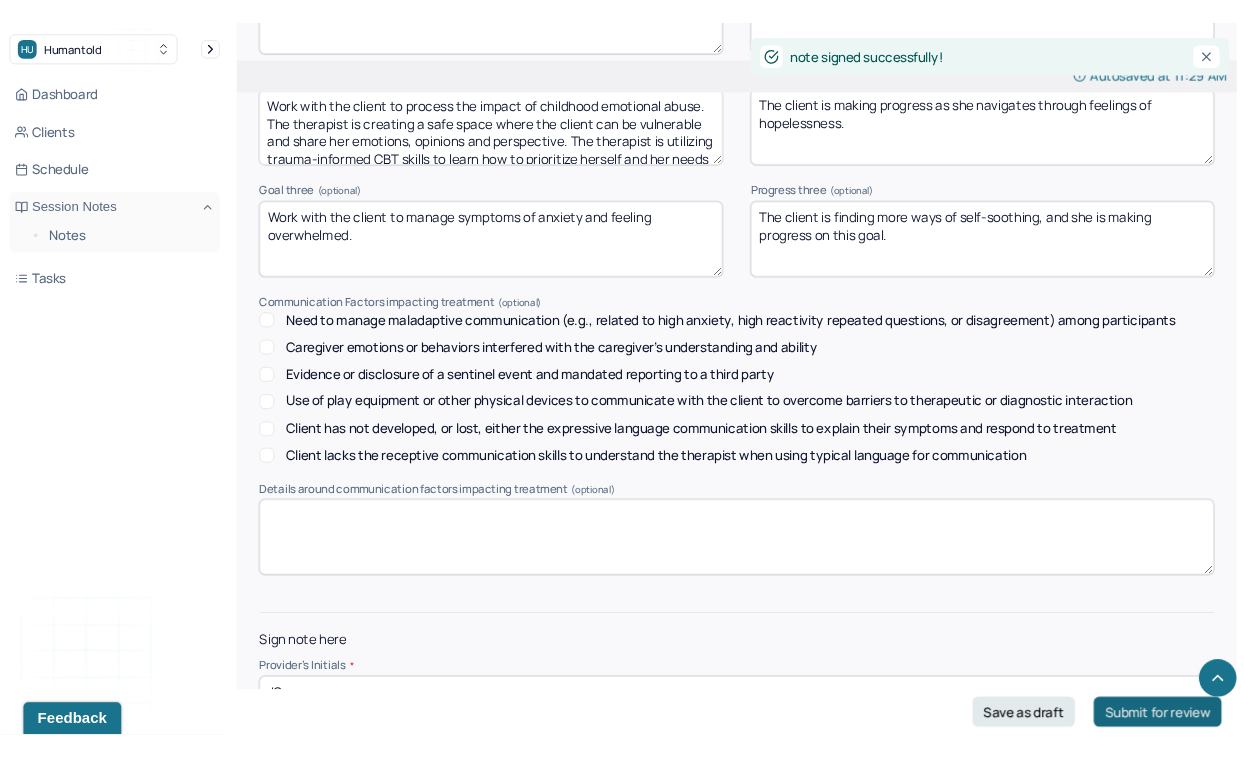 scroll, scrollTop: 0, scrollLeft: 0, axis: both 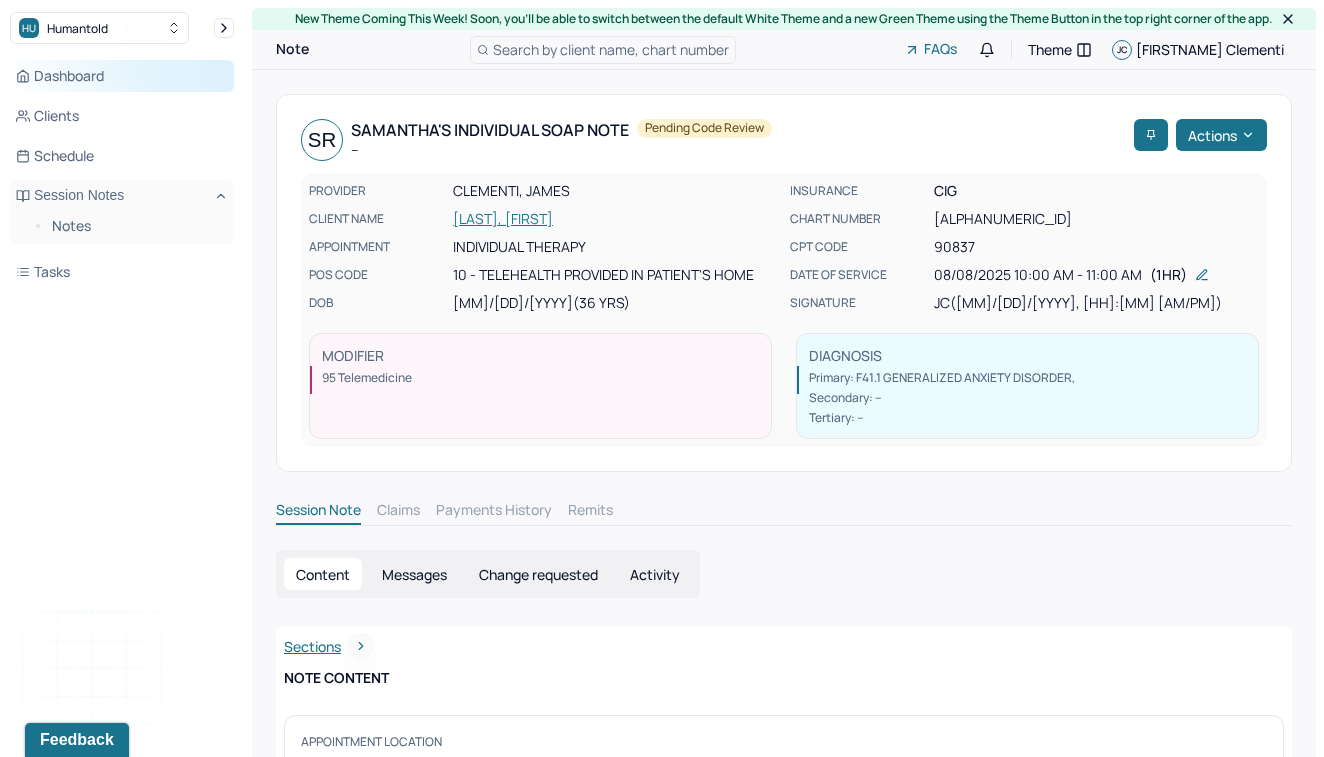 click on "Dashboard" at bounding box center [122, 76] 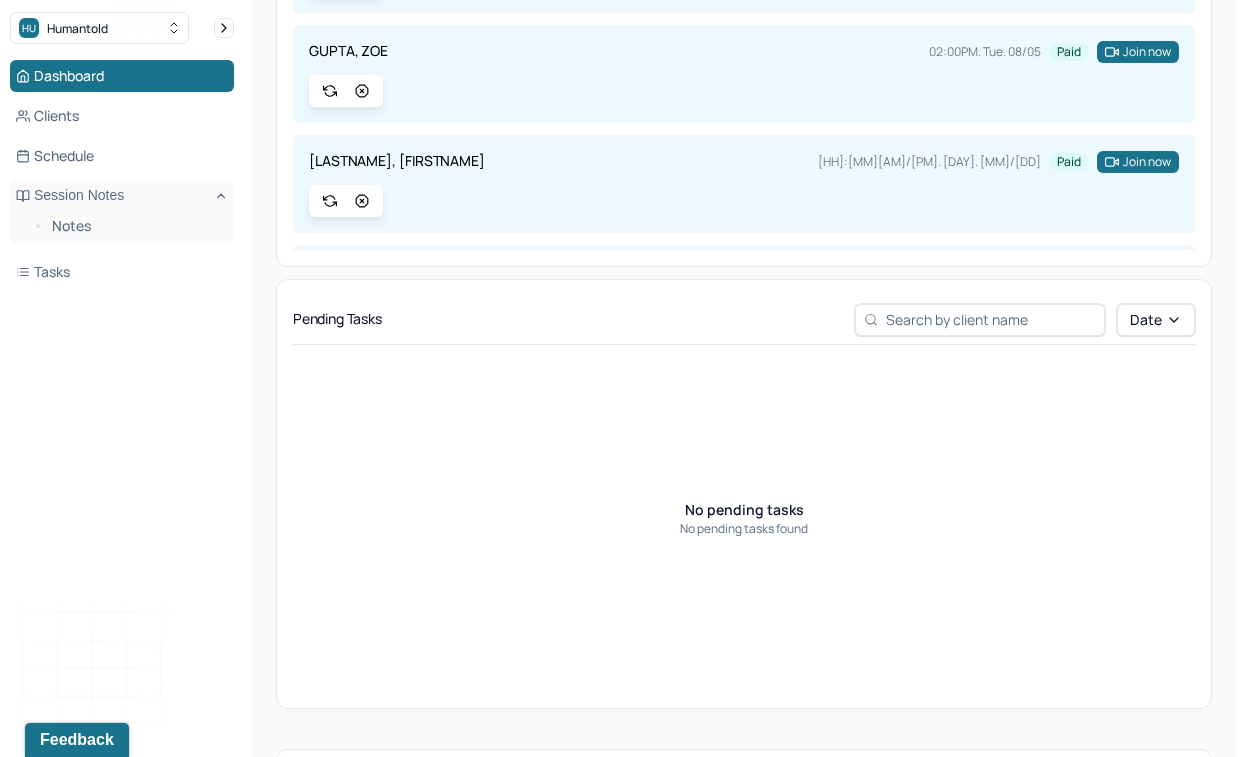 scroll, scrollTop: 408, scrollLeft: 0, axis: vertical 